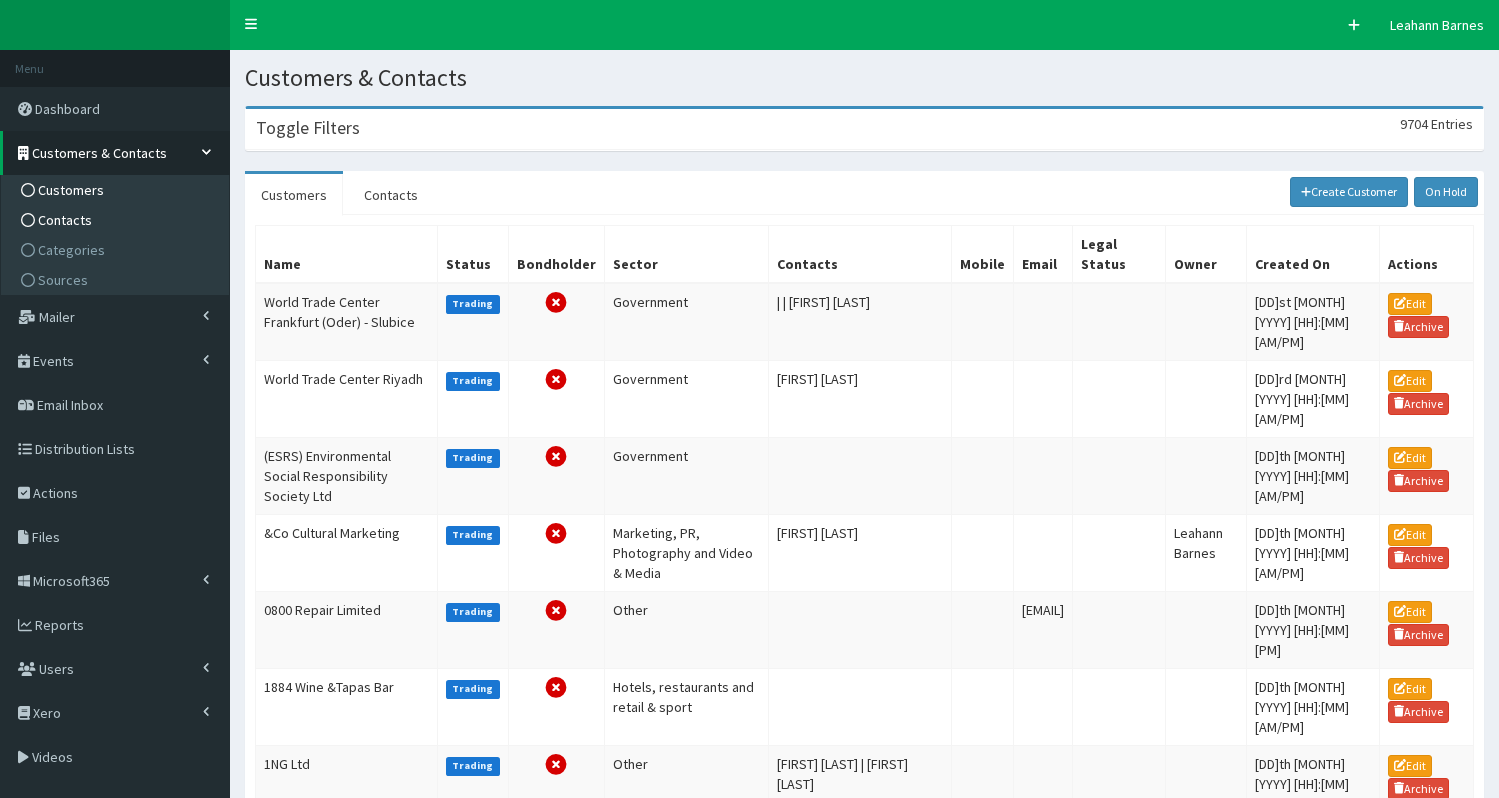scroll, scrollTop: 0, scrollLeft: 0, axis: both 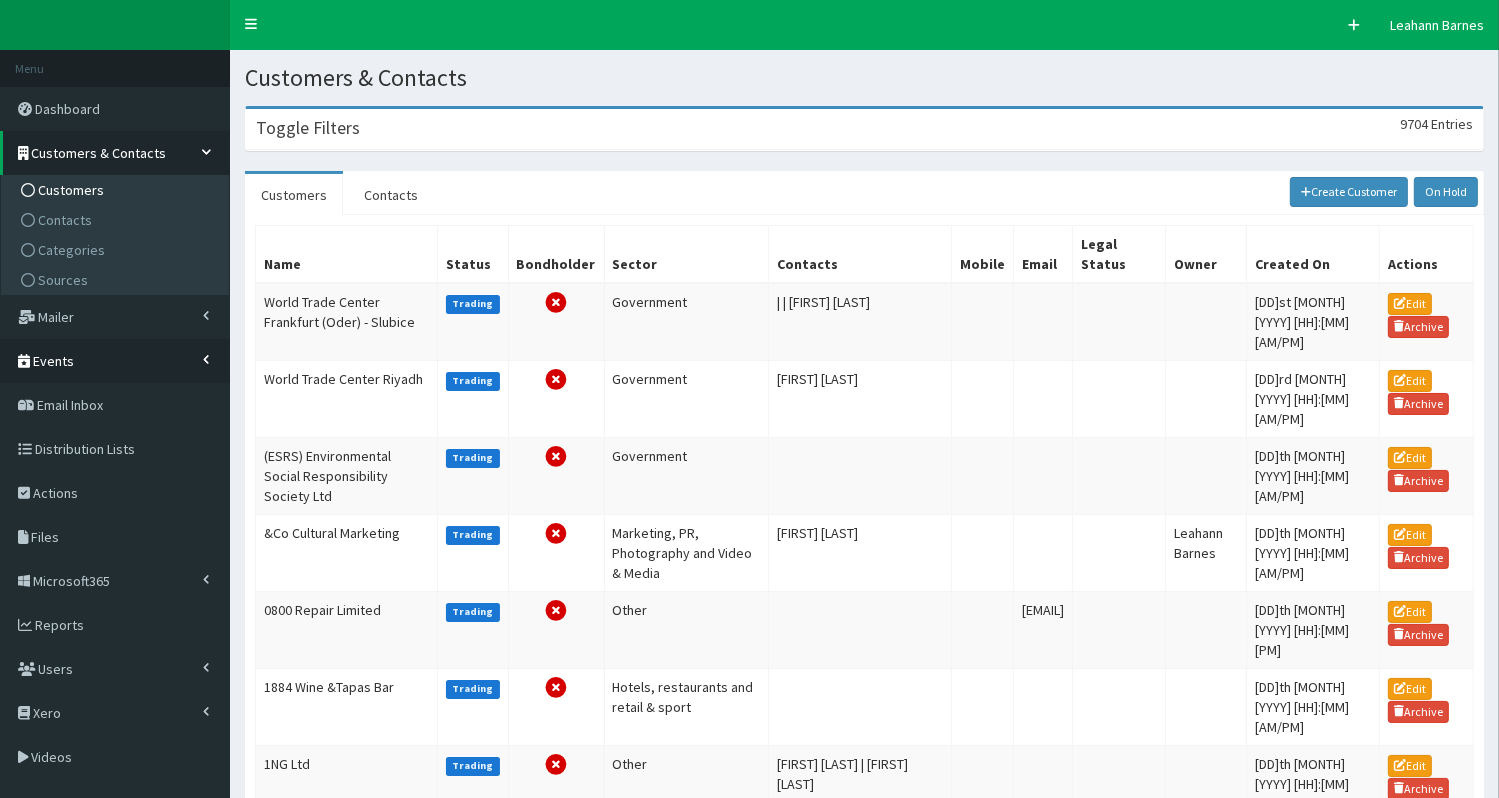 click on "Events" at bounding box center [53, 361] 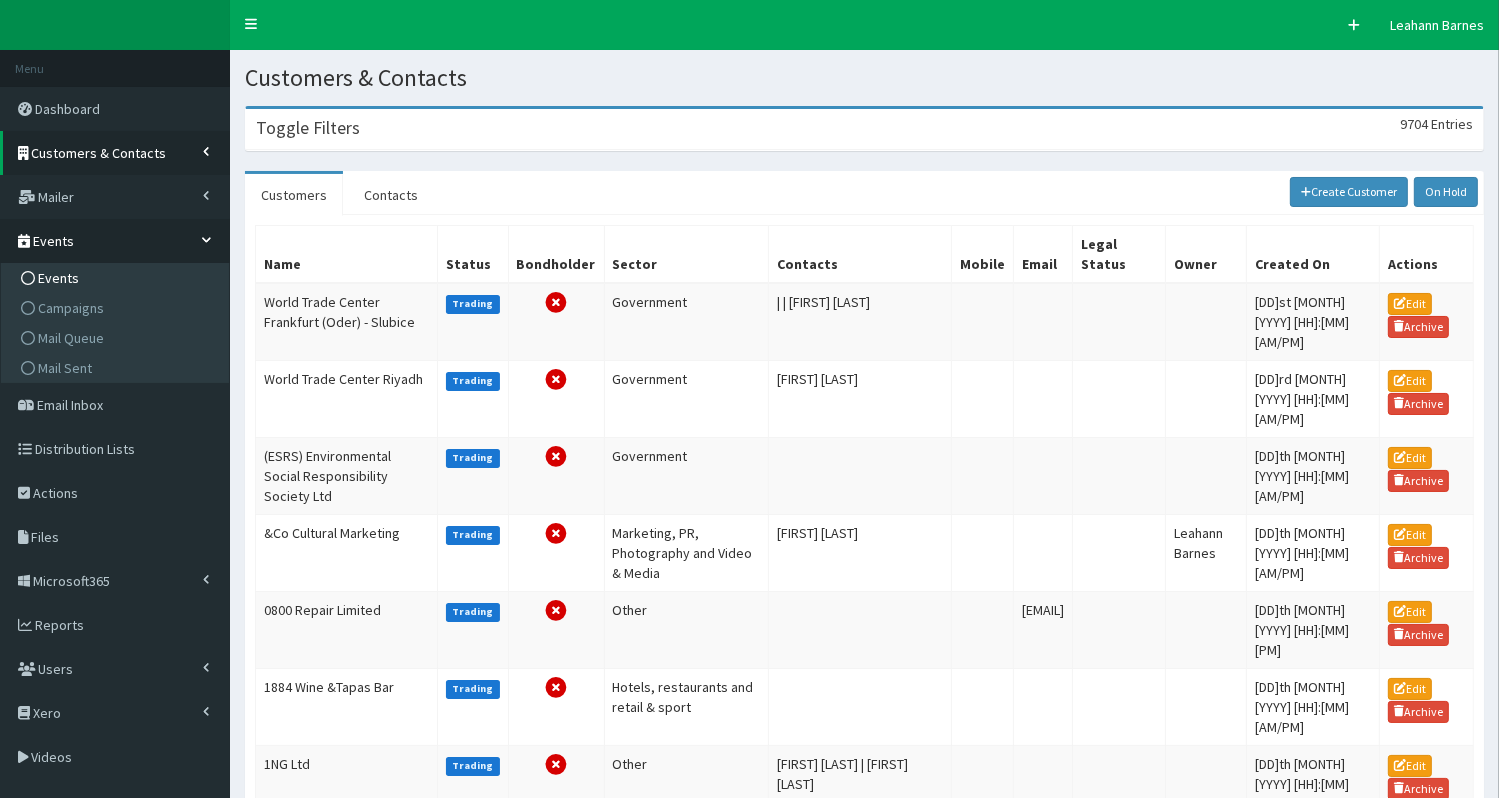 click on "Events" at bounding box center (58, 278) 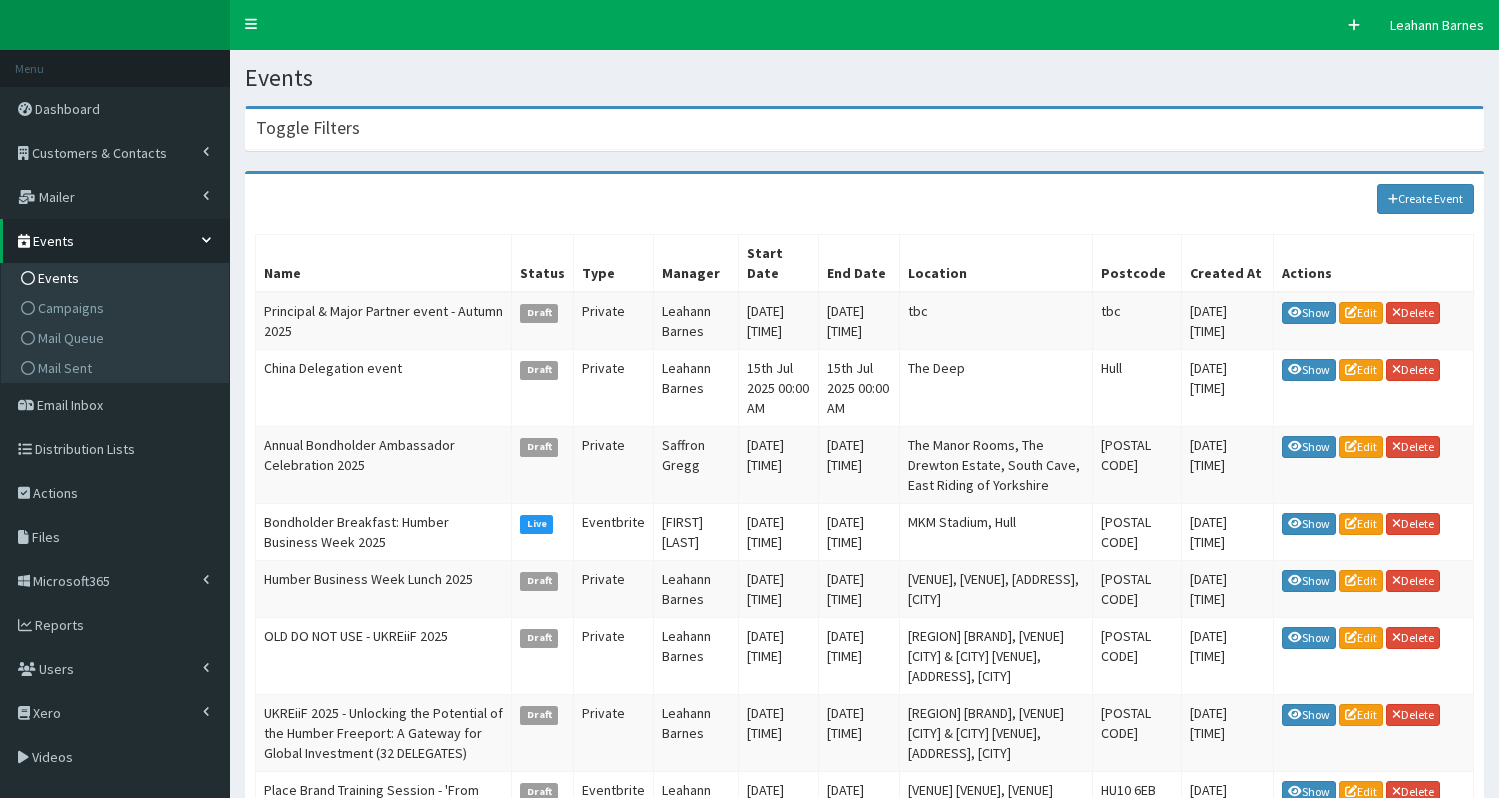 scroll, scrollTop: 0, scrollLeft: 0, axis: both 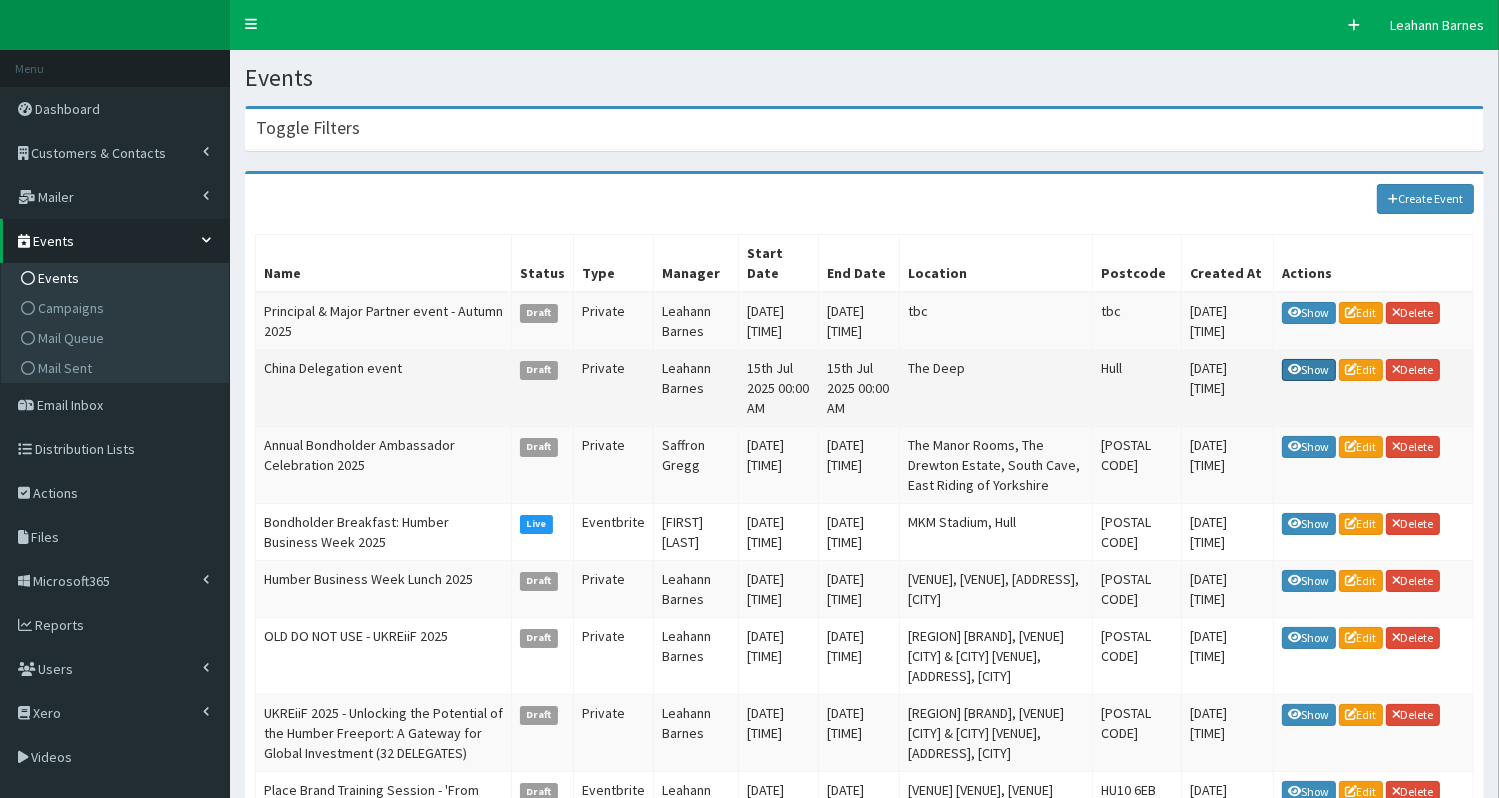 click at bounding box center (1295, 369) 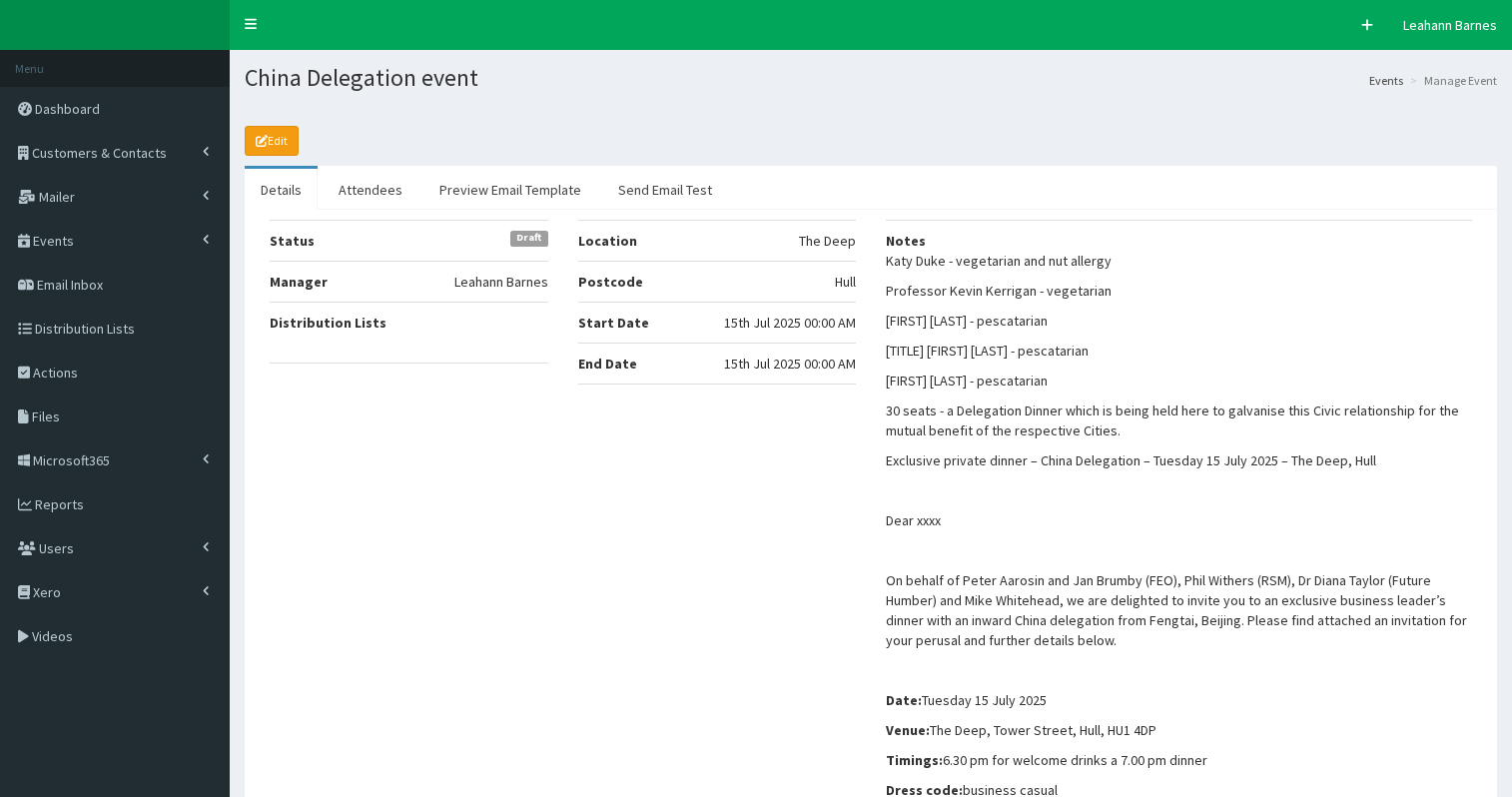 scroll, scrollTop: 0, scrollLeft: 0, axis: both 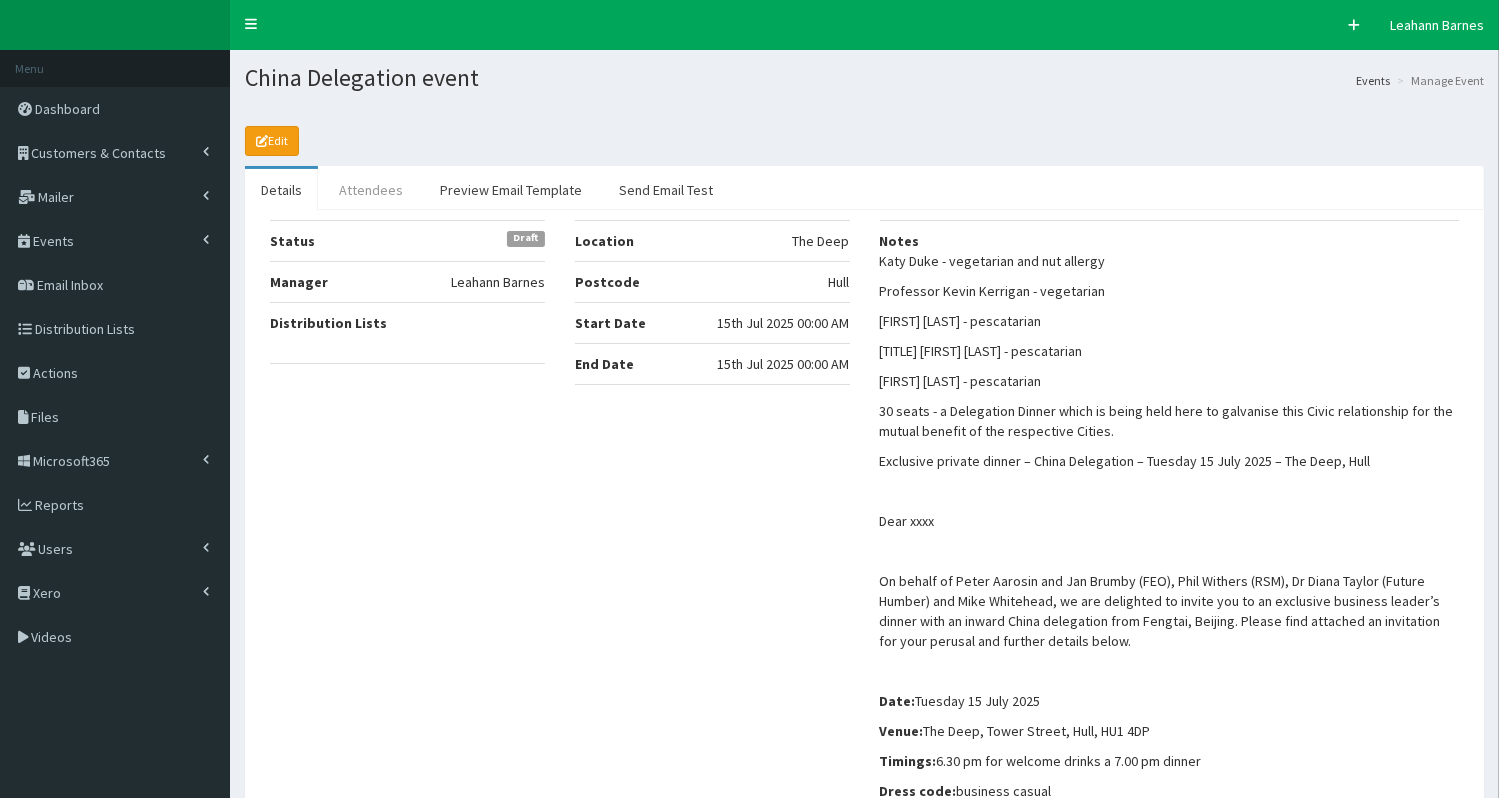 click on "Attendees" at bounding box center [371, 190] 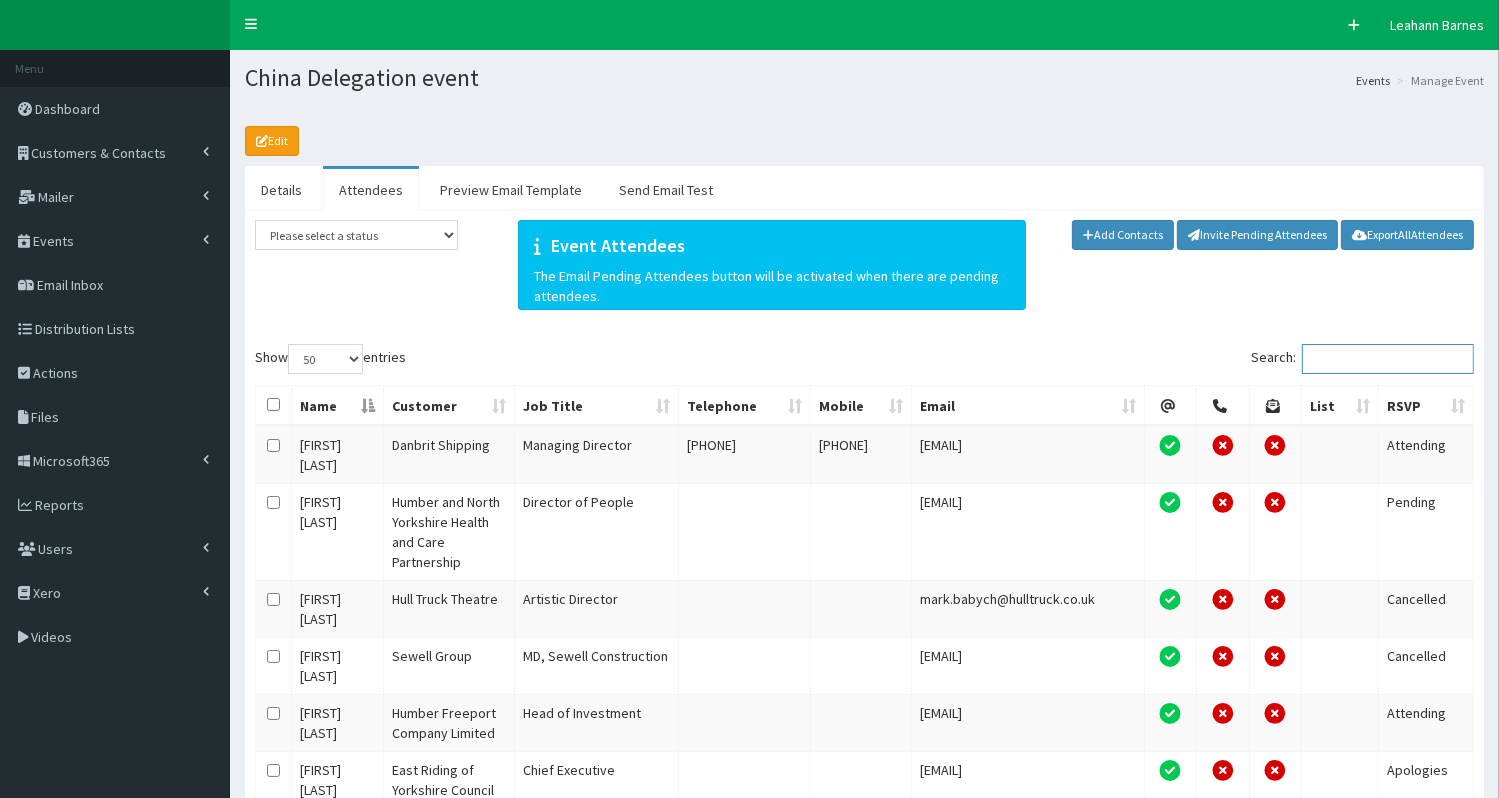 click on "Search:" at bounding box center [1388, 359] 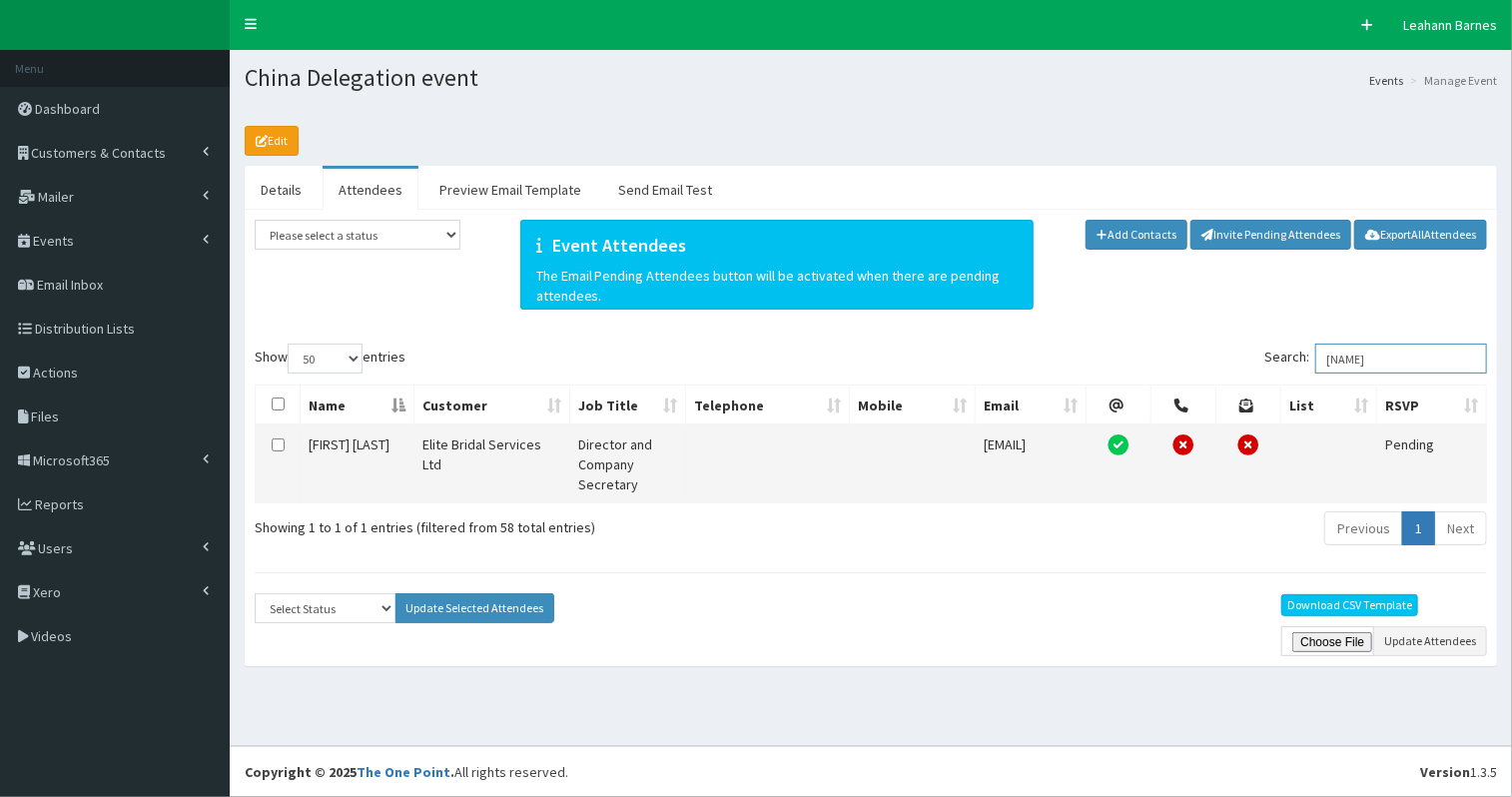 type on "[NAME]" 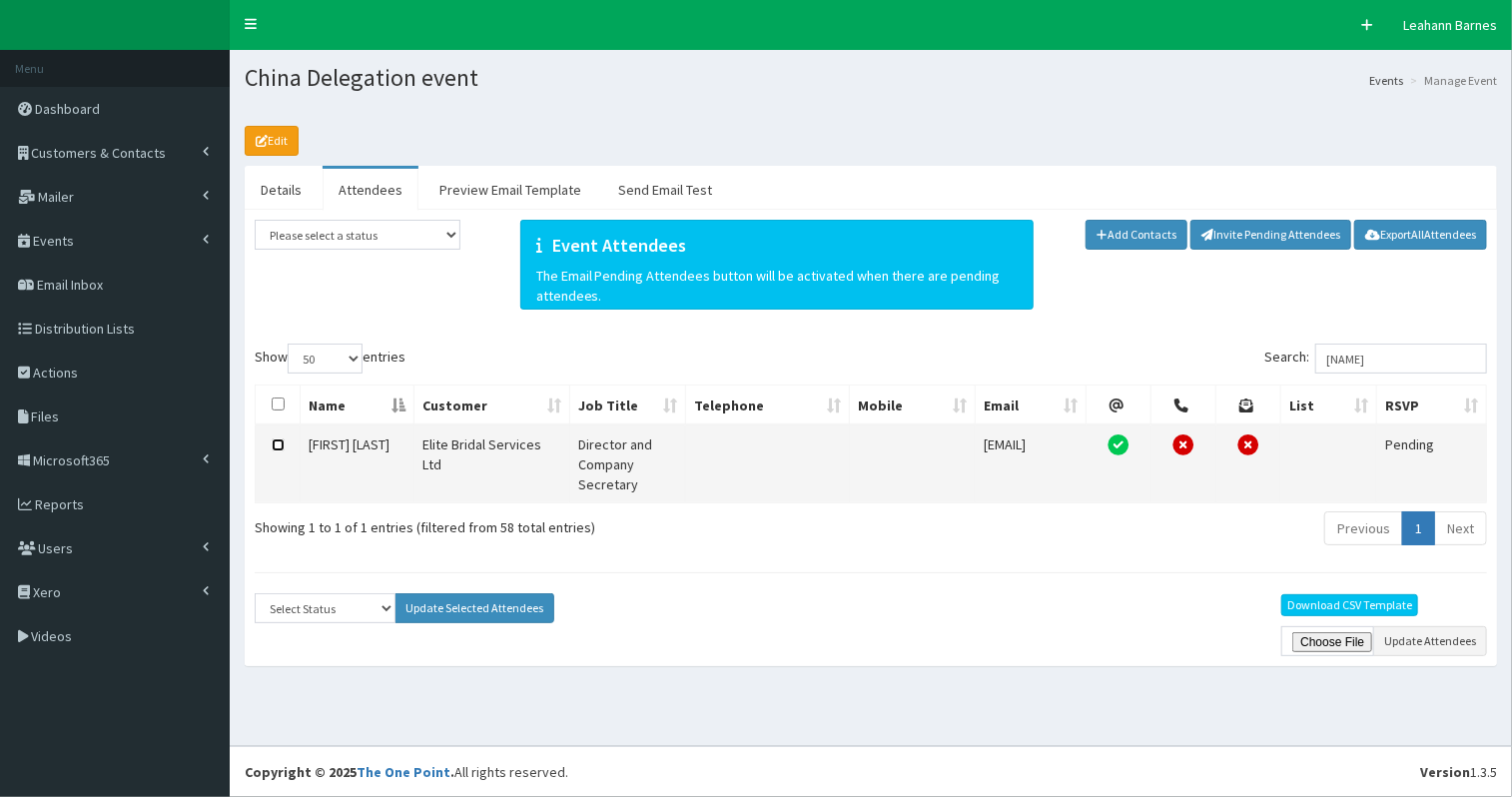 click at bounding box center [278, 444] 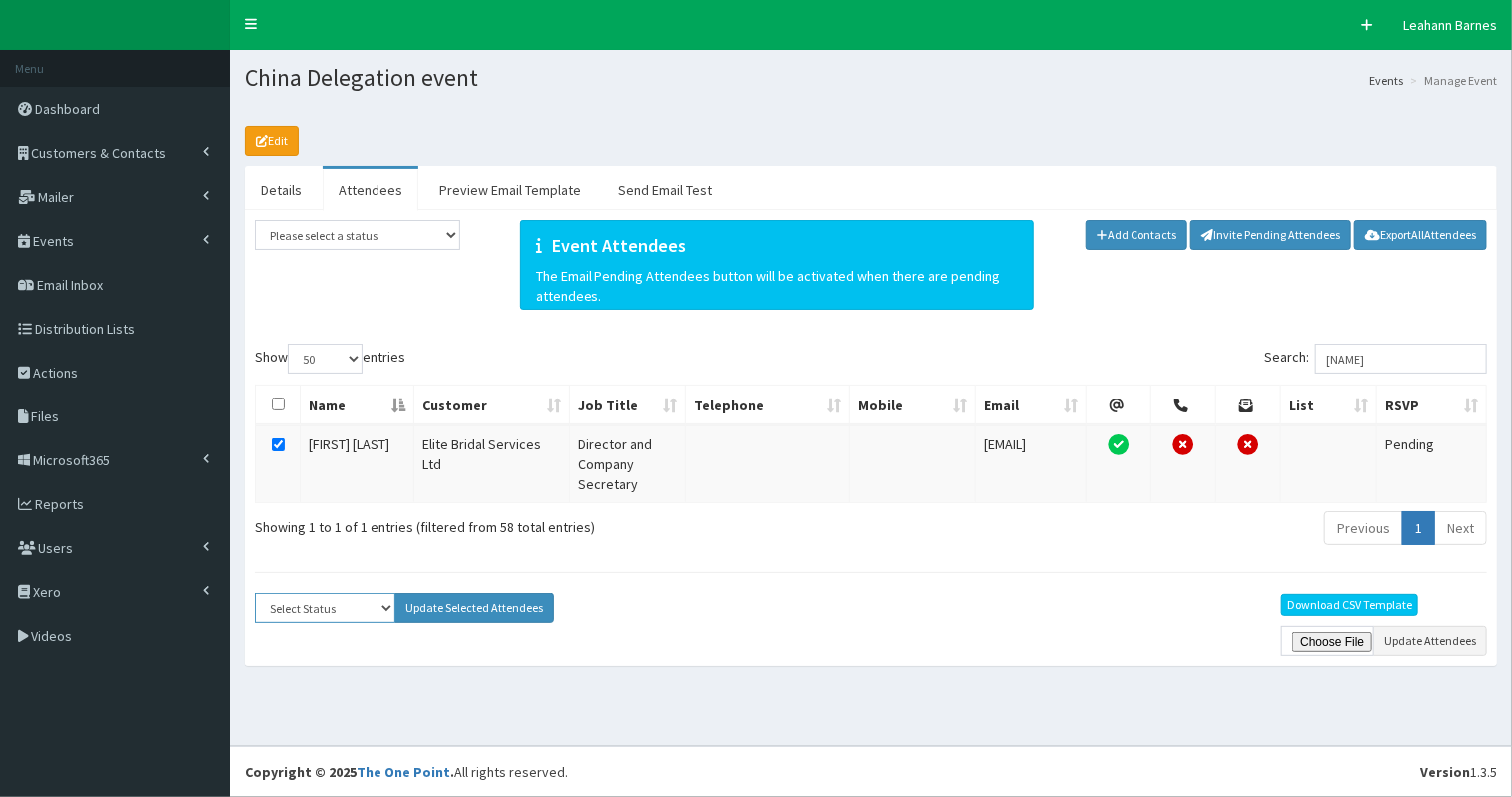 click on "Select Status
Apologies
Attended
Attending
Cancelled
Declined
Did Not Attend
Invited
Pending" at bounding box center [325, 608] 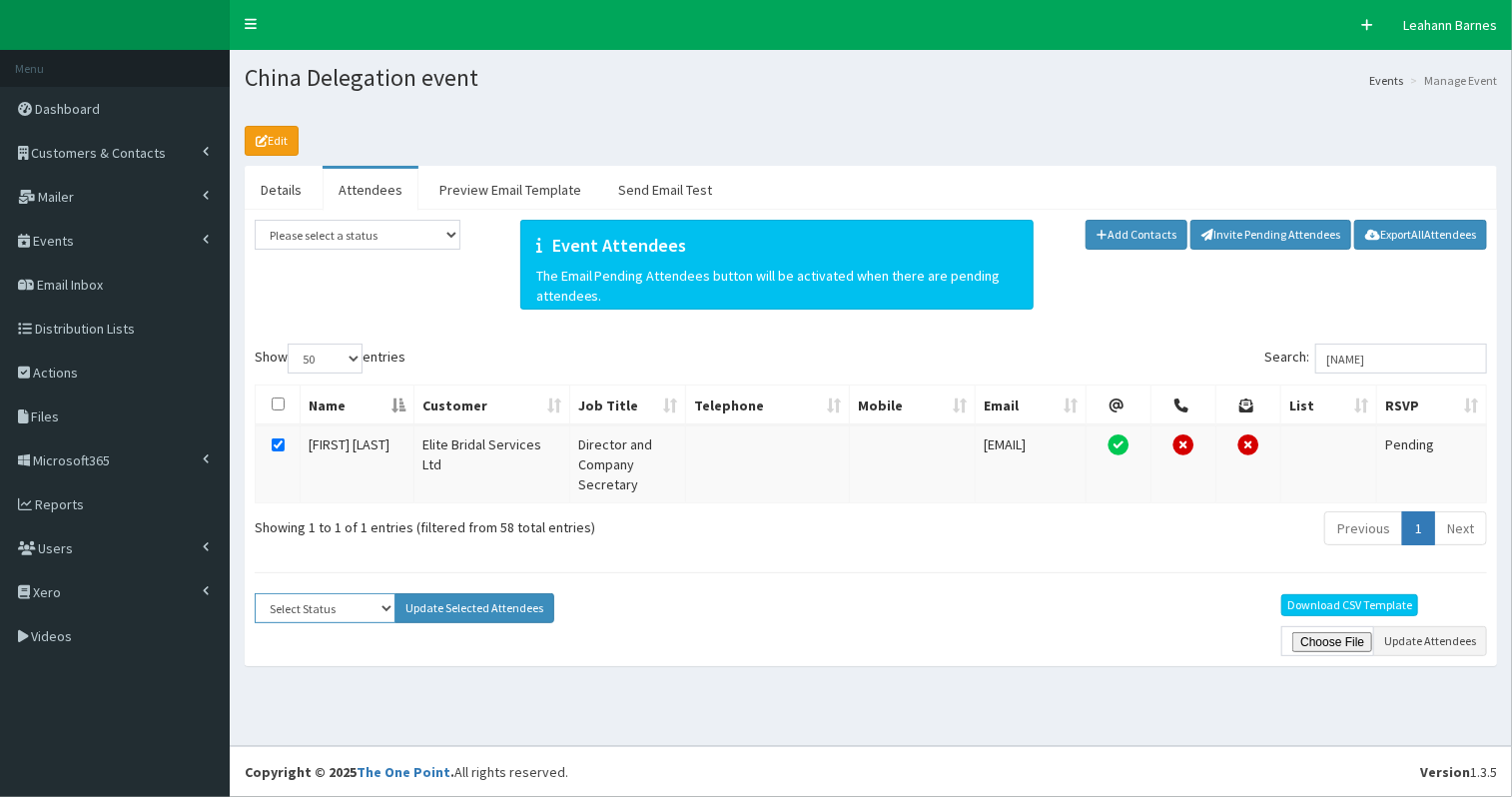 select on "Apologies" 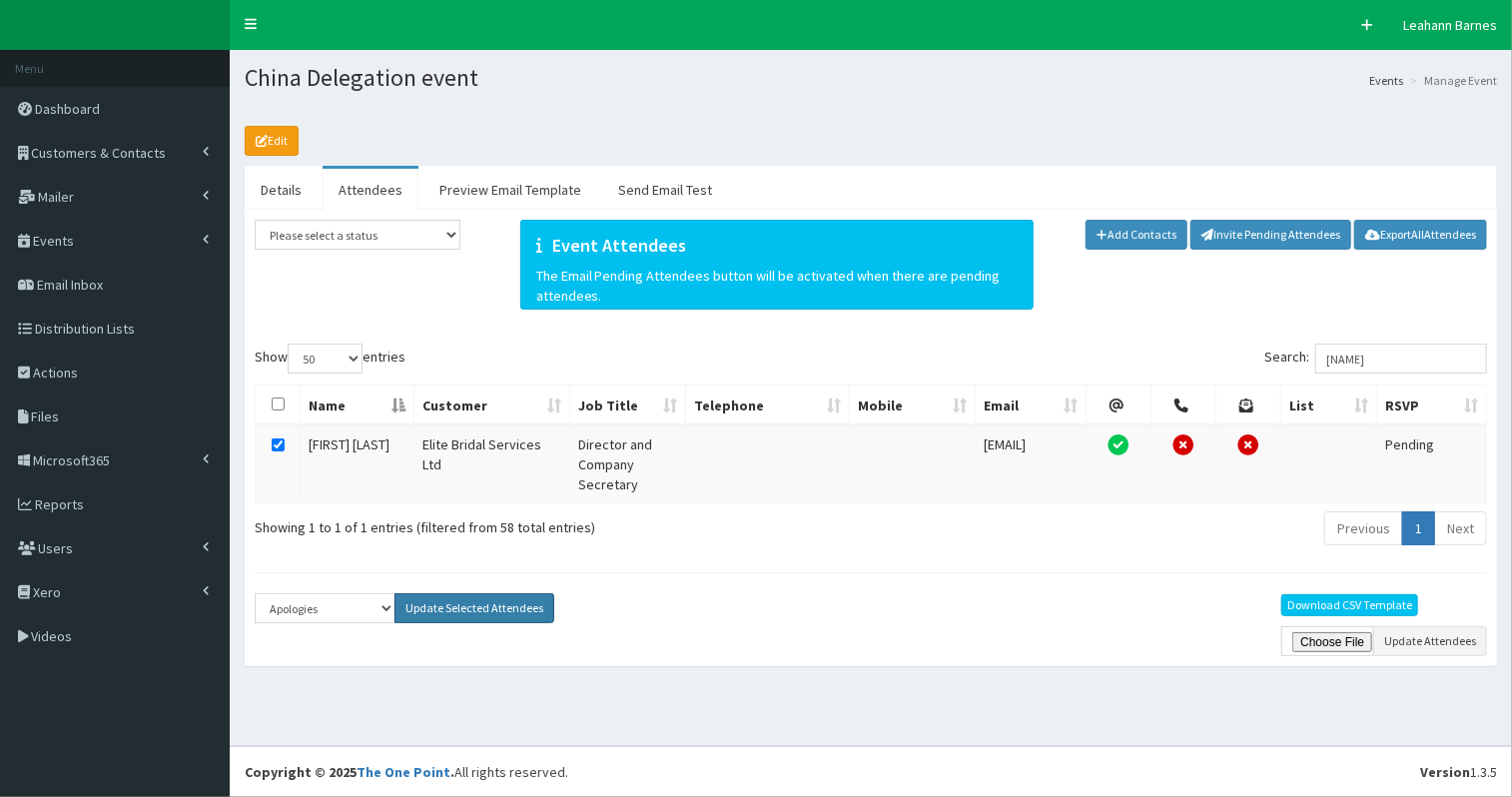 click on "Update Selected Attendees" at bounding box center [474, 608] 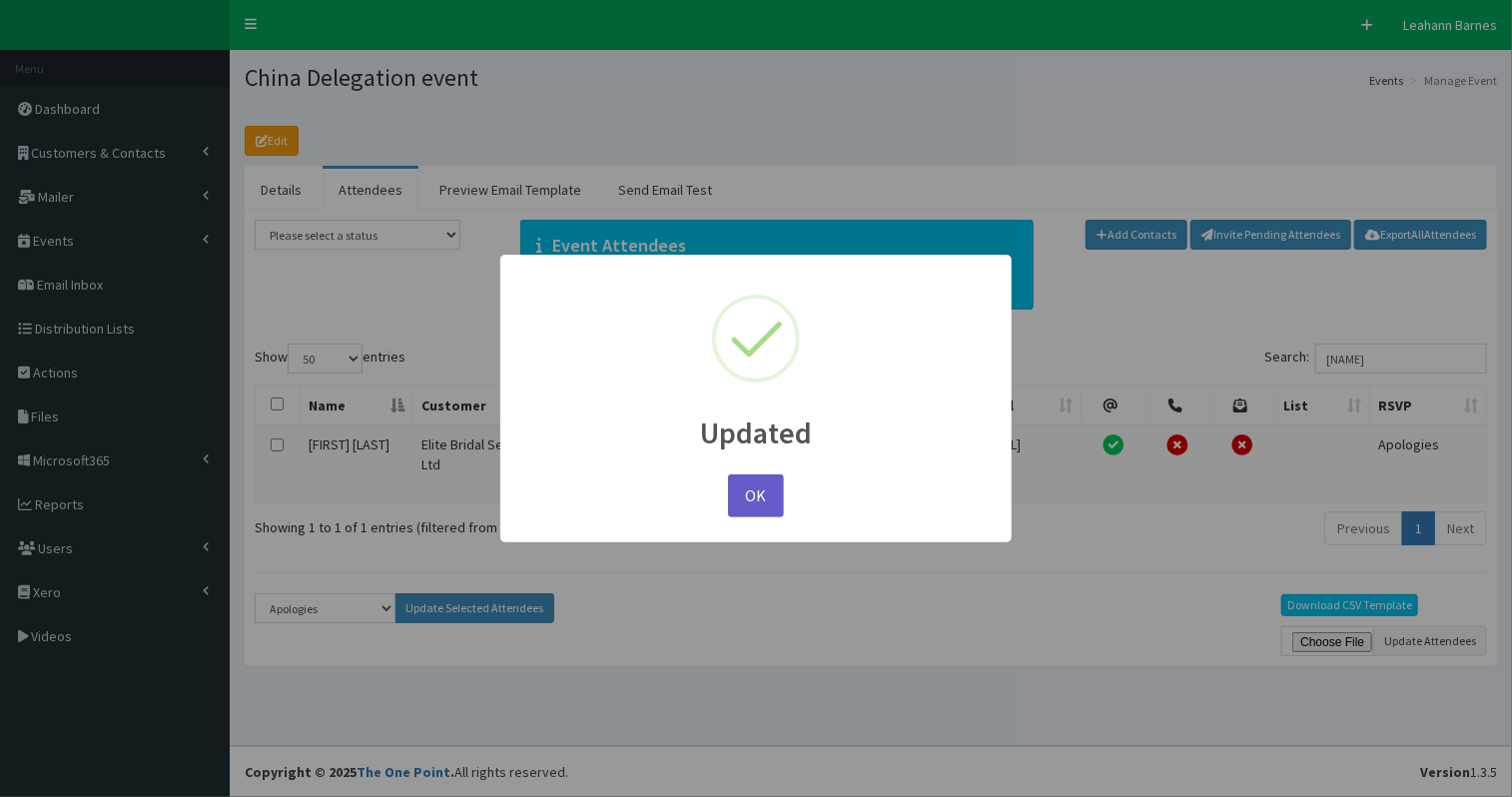 click on "OK" at bounding box center [756, 495] 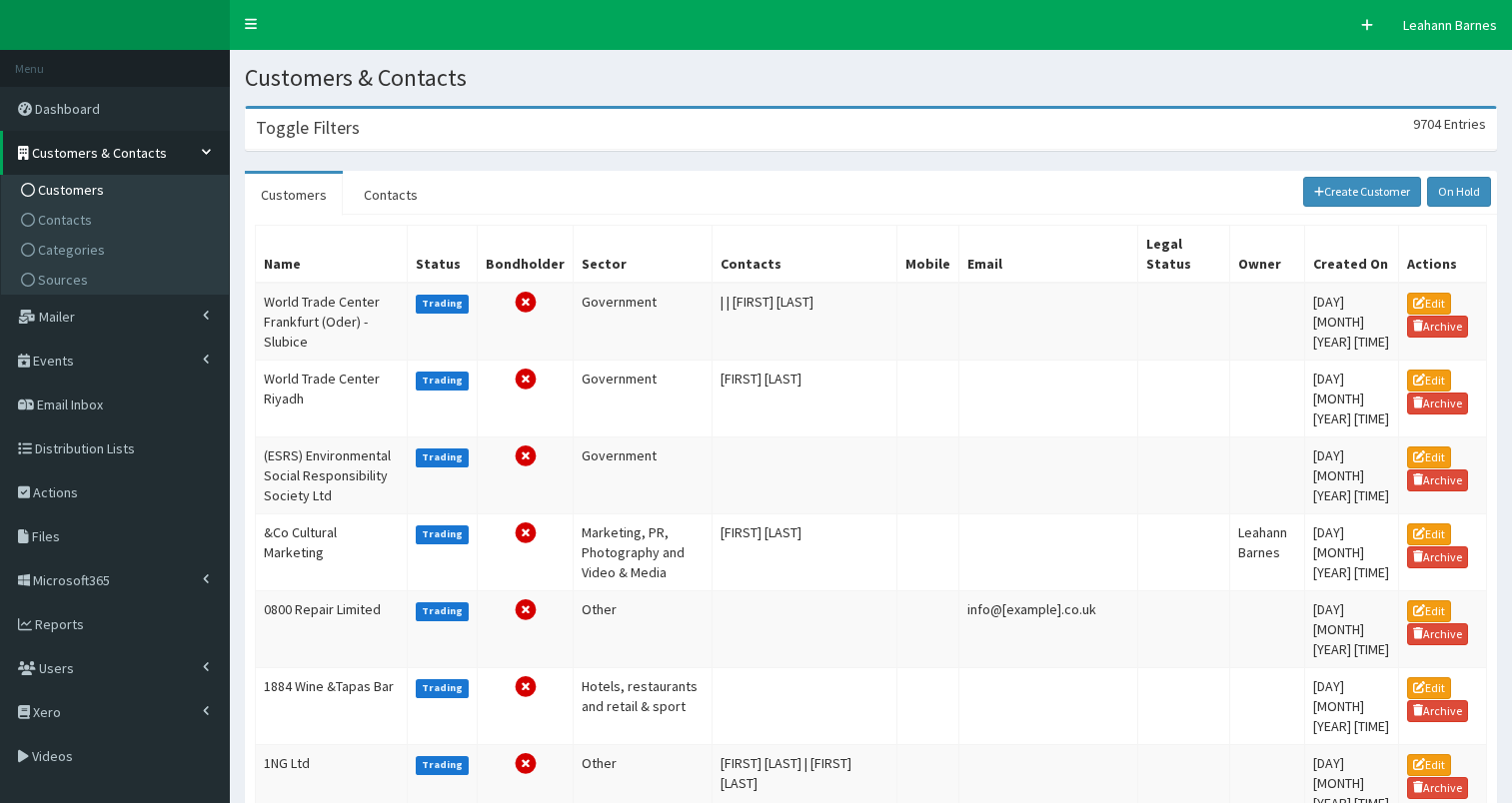 scroll, scrollTop: 0, scrollLeft: 0, axis: both 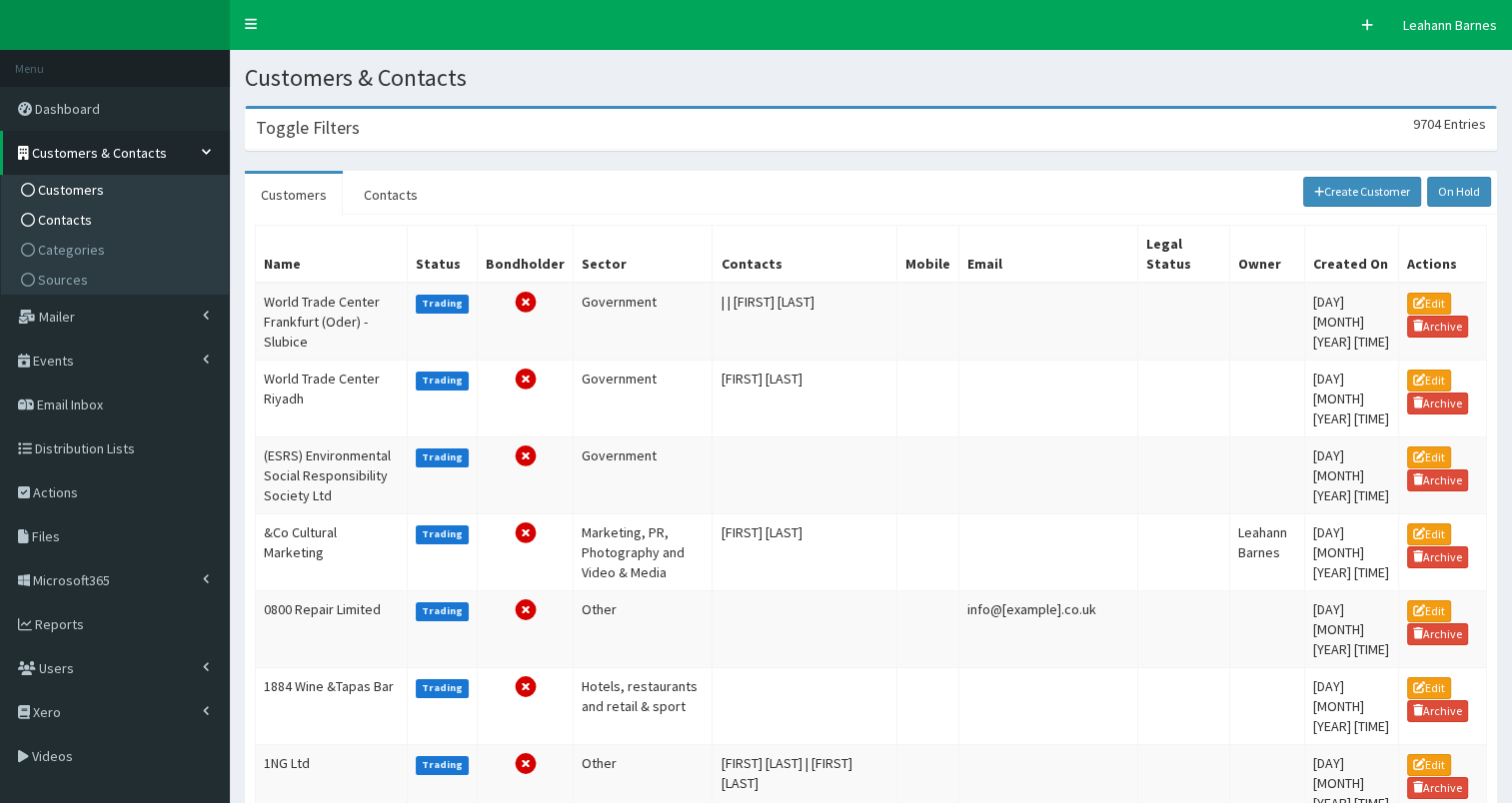 click on "Contacts" at bounding box center (65, 220) 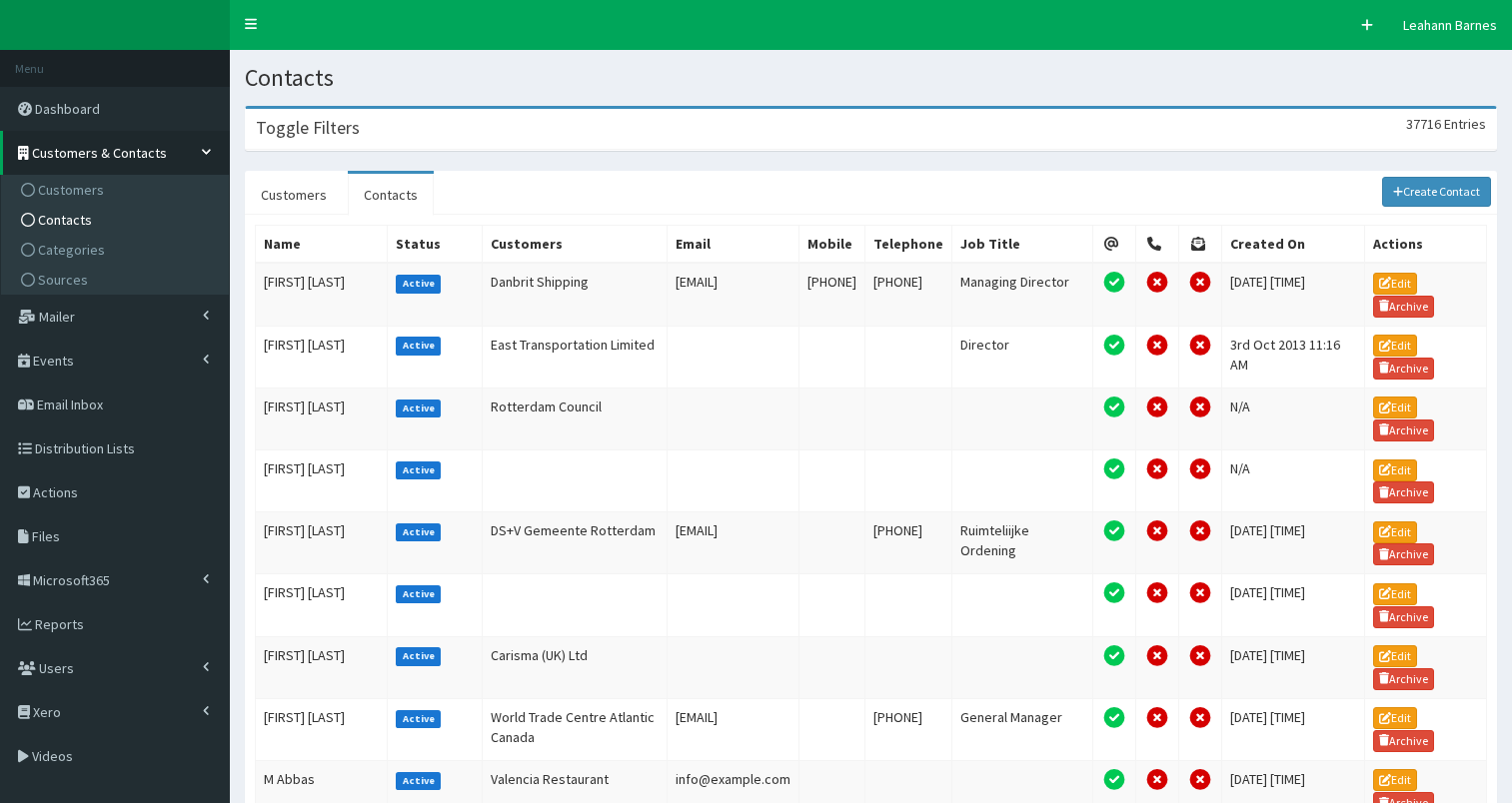 scroll, scrollTop: 0, scrollLeft: 0, axis: both 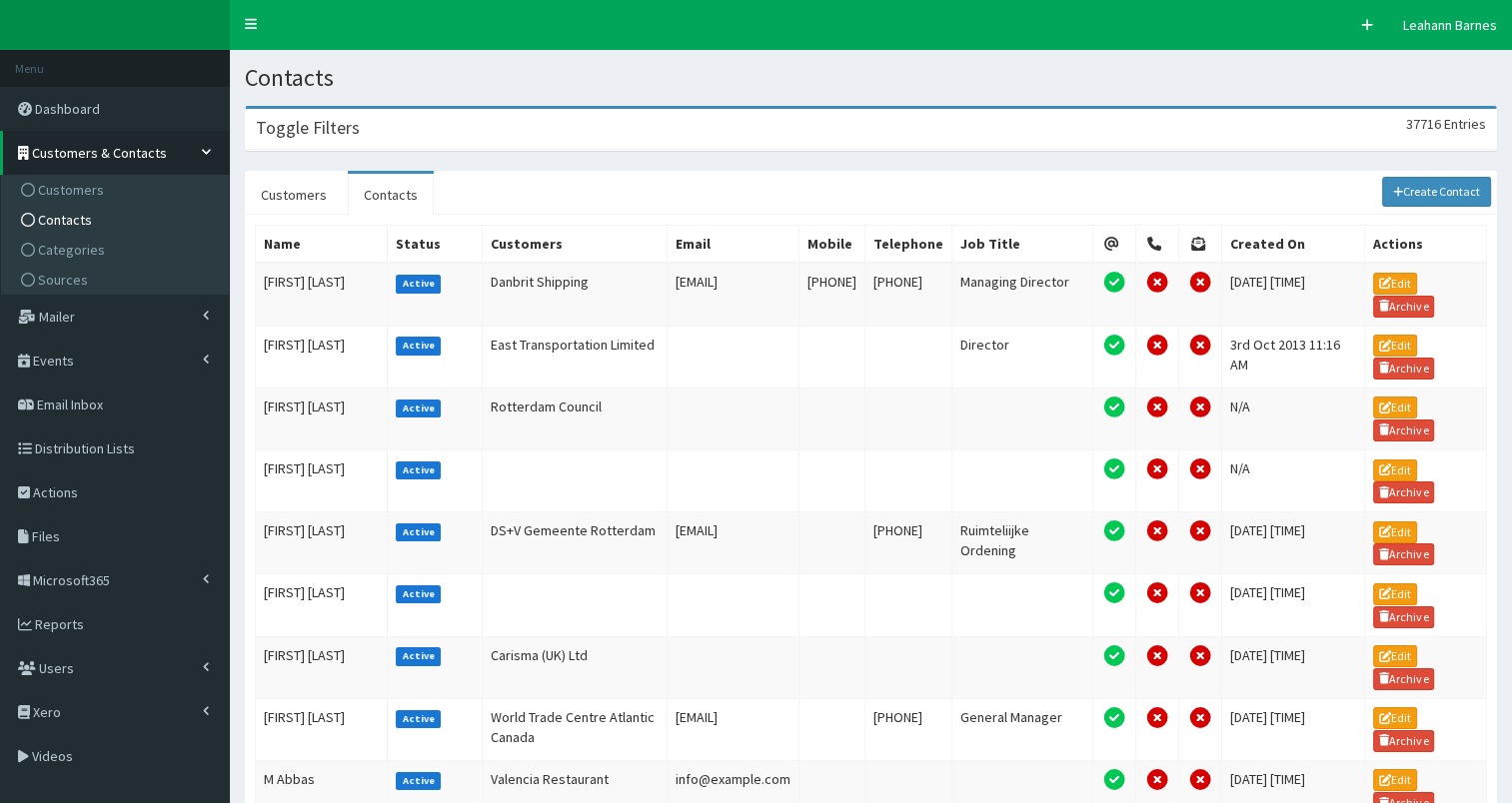 click on "Toggle Filters
37716   Entries" at bounding box center [870, 129] 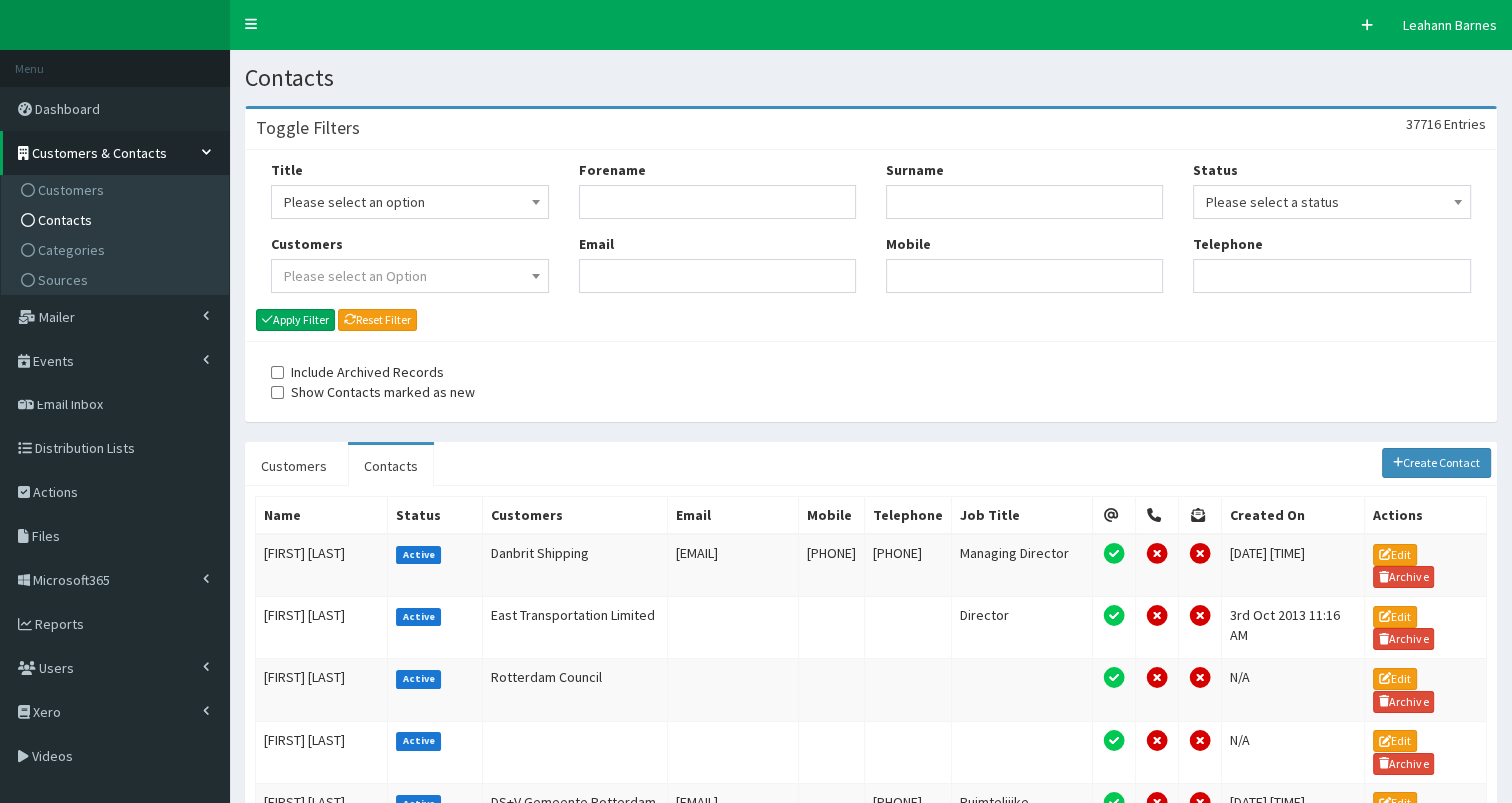 click on "Forename
Email" at bounding box center [718, 234] 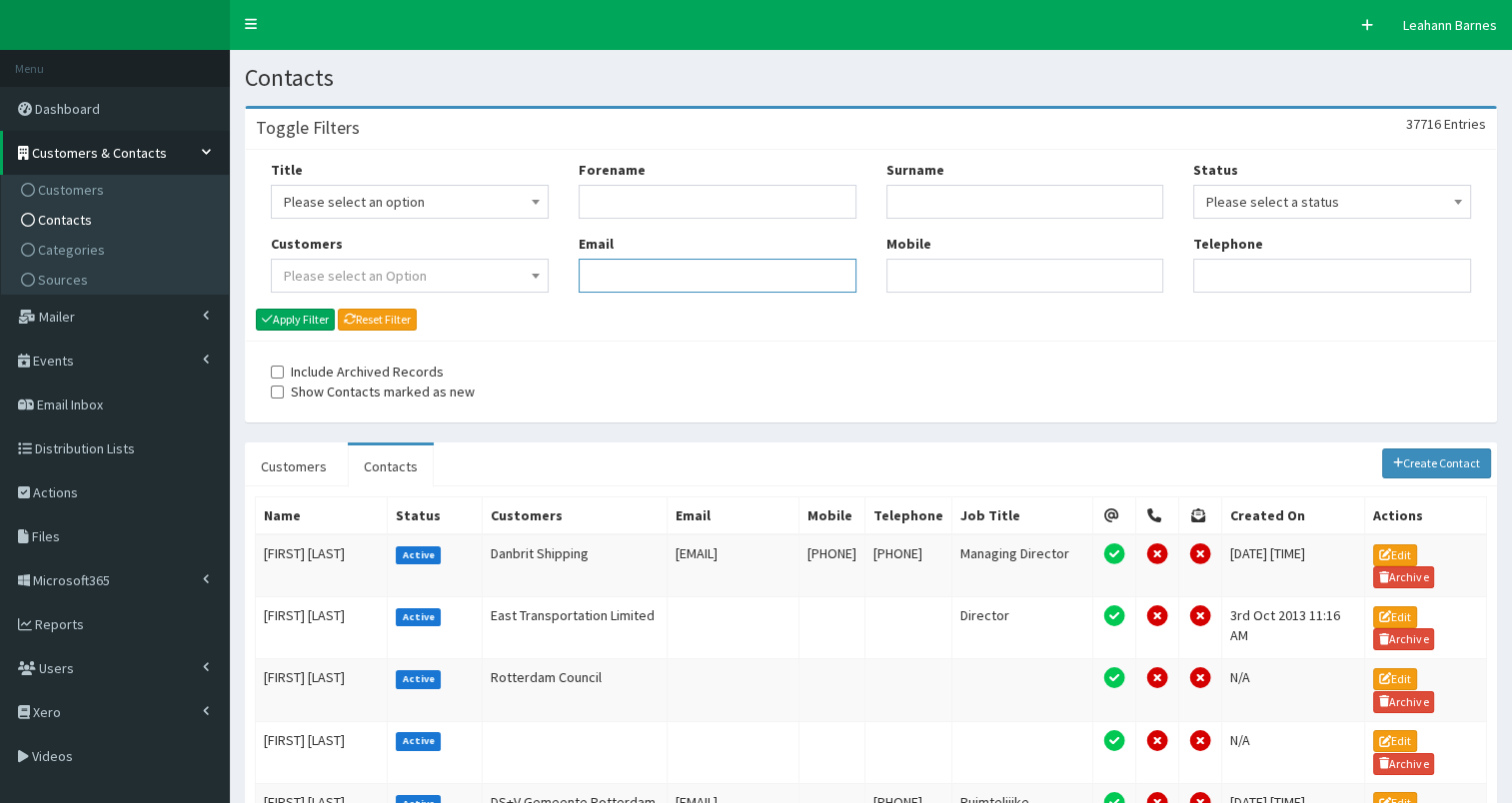 click on "Email" at bounding box center [718, 276] 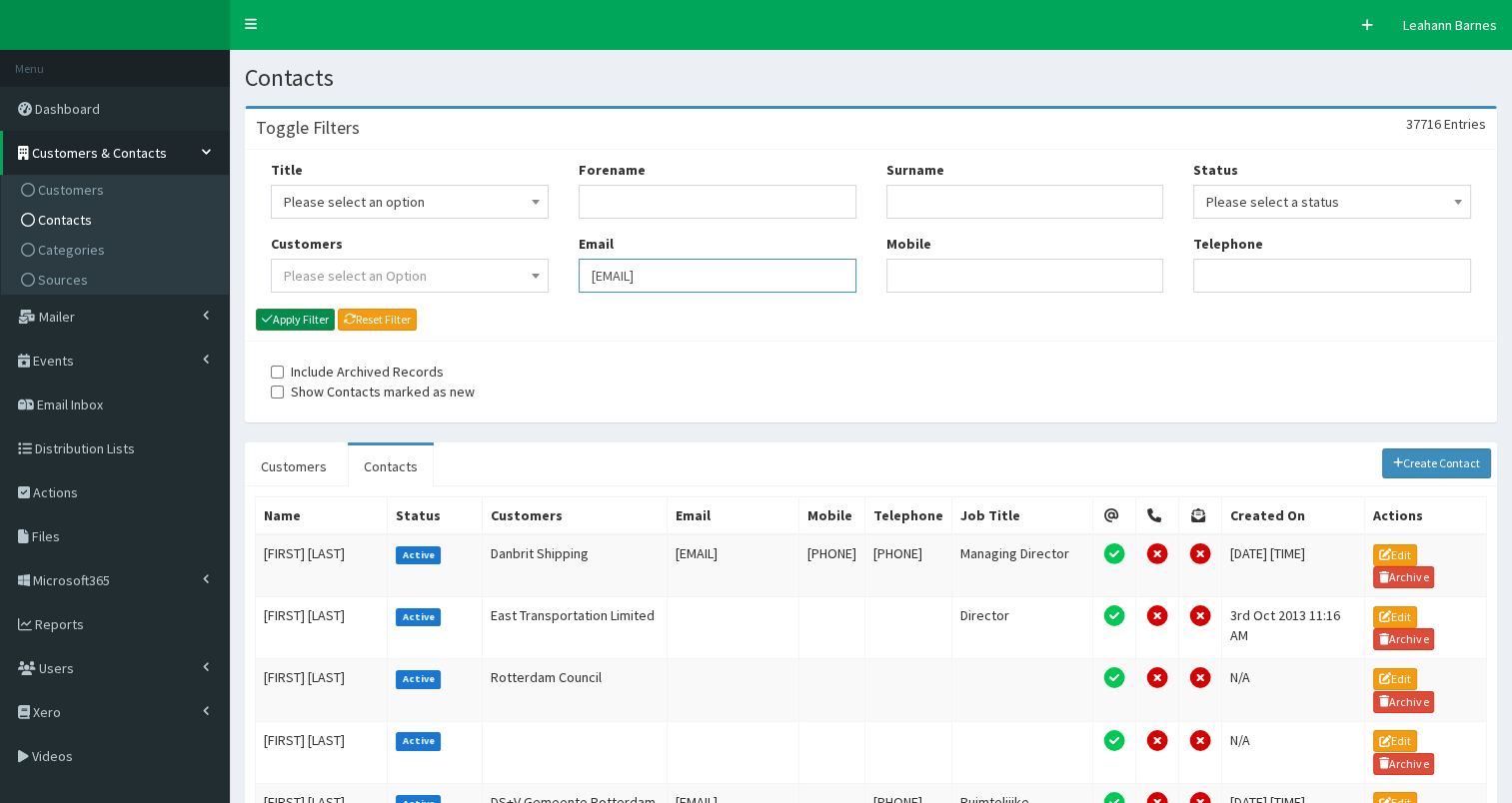 type on "[EMAIL]" 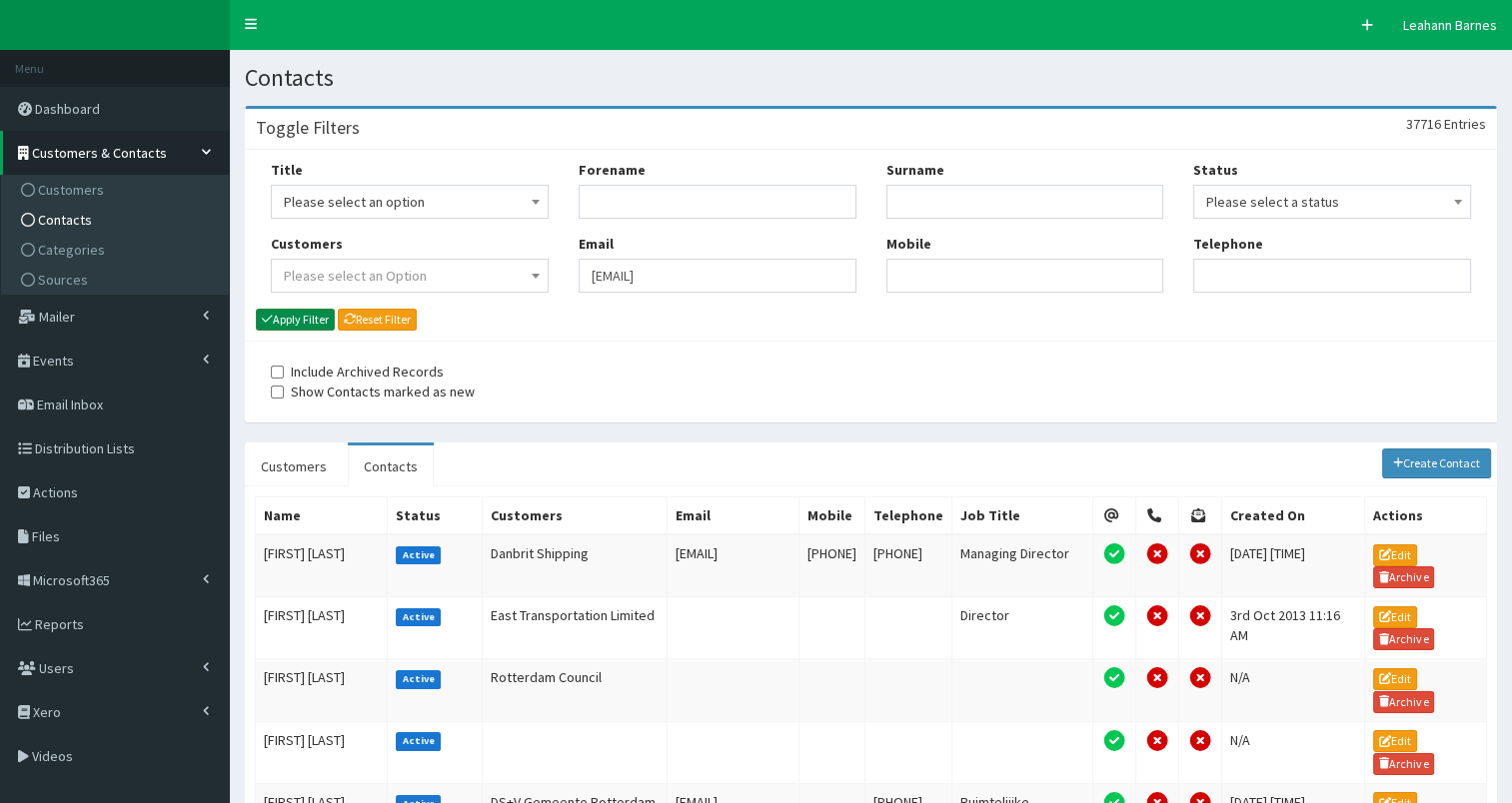 click on "Apply Filter" at bounding box center (295, 320) 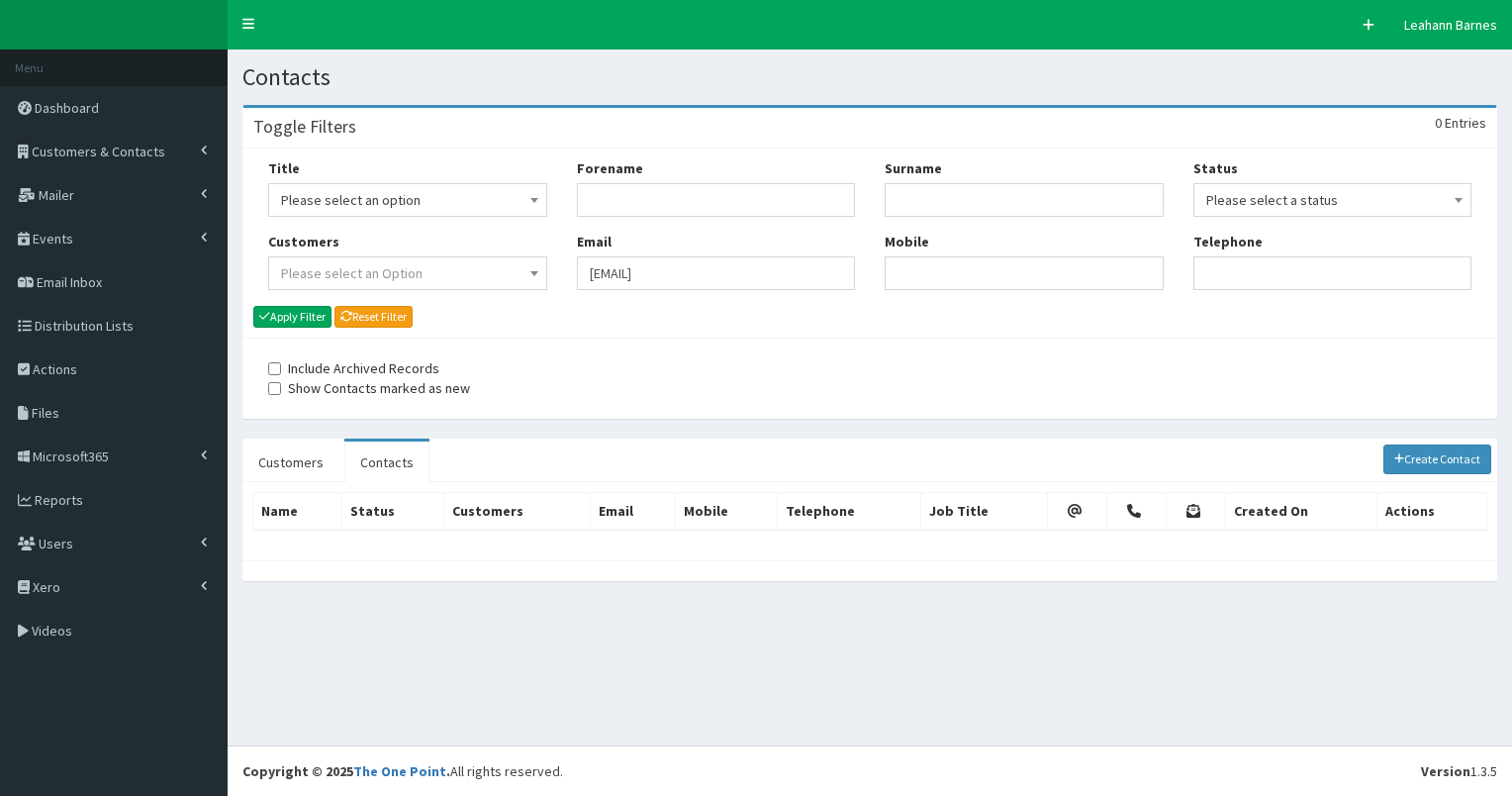scroll, scrollTop: 0, scrollLeft: 0, axis: both 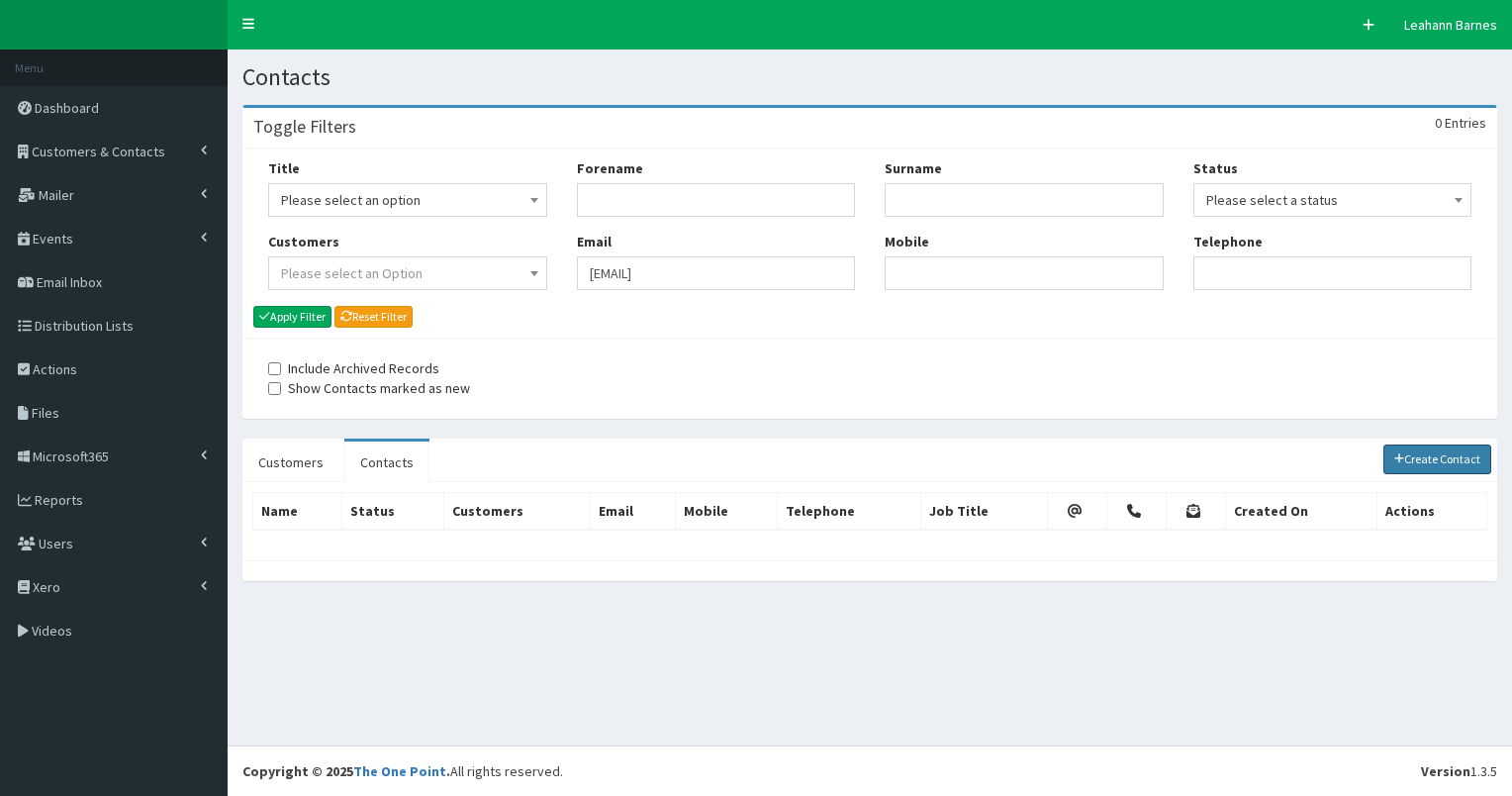 click on "Create Contact" at bounding box center [1438, 459] 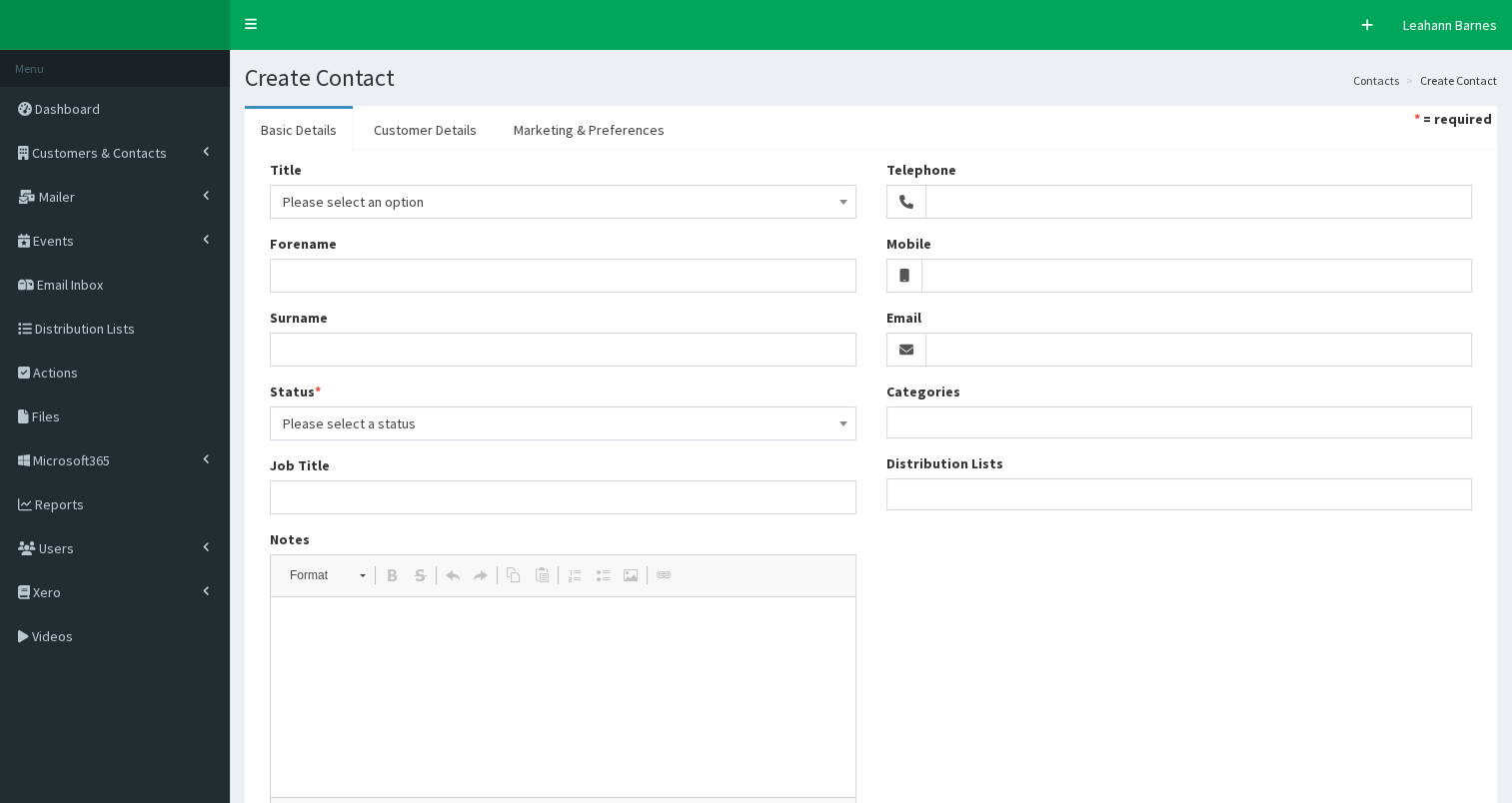 scroll, scrollTop: 0, scrollLeft: 0, axis: both 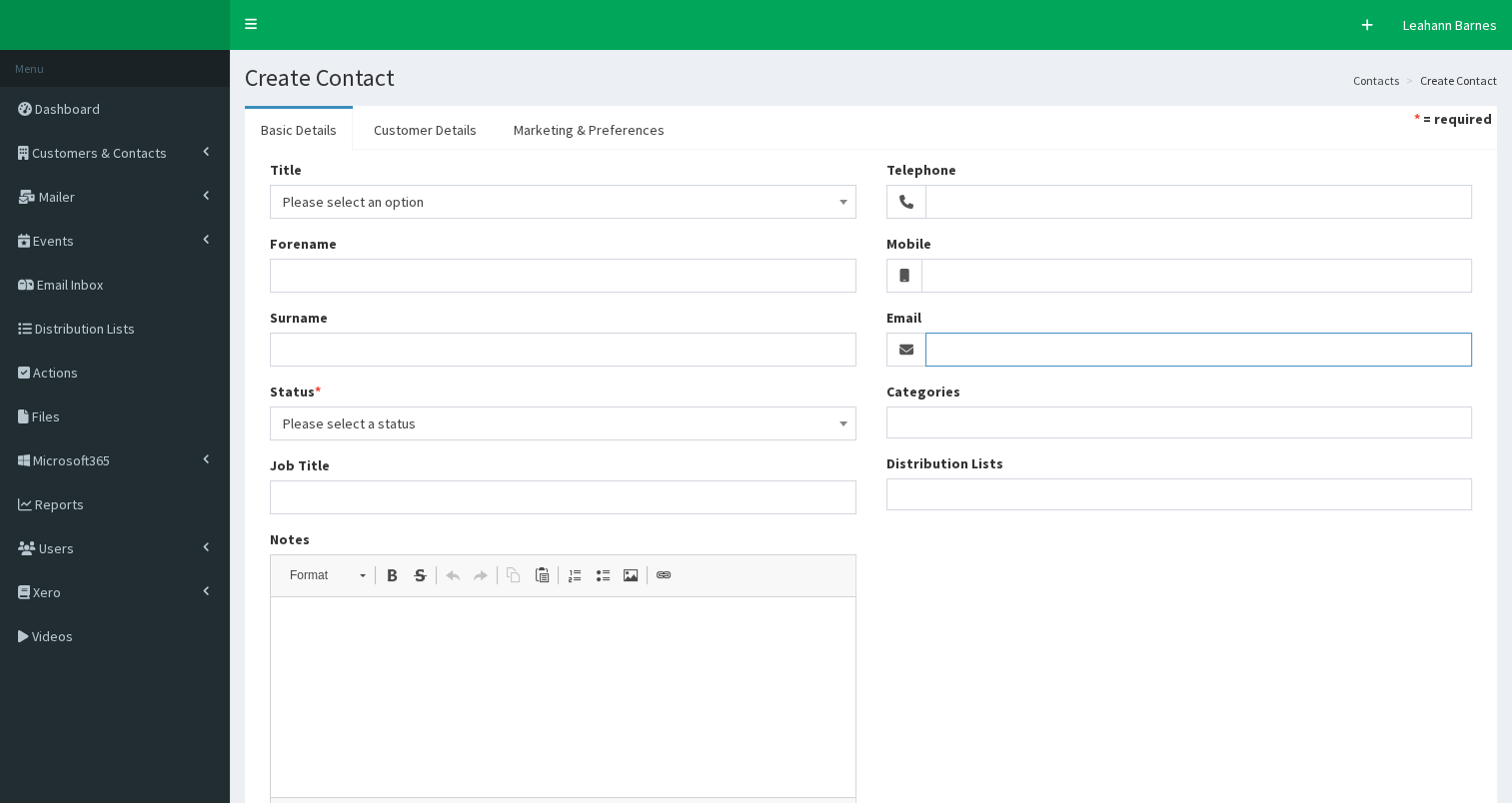 click on "Email" at bounding box center [1199, 350] 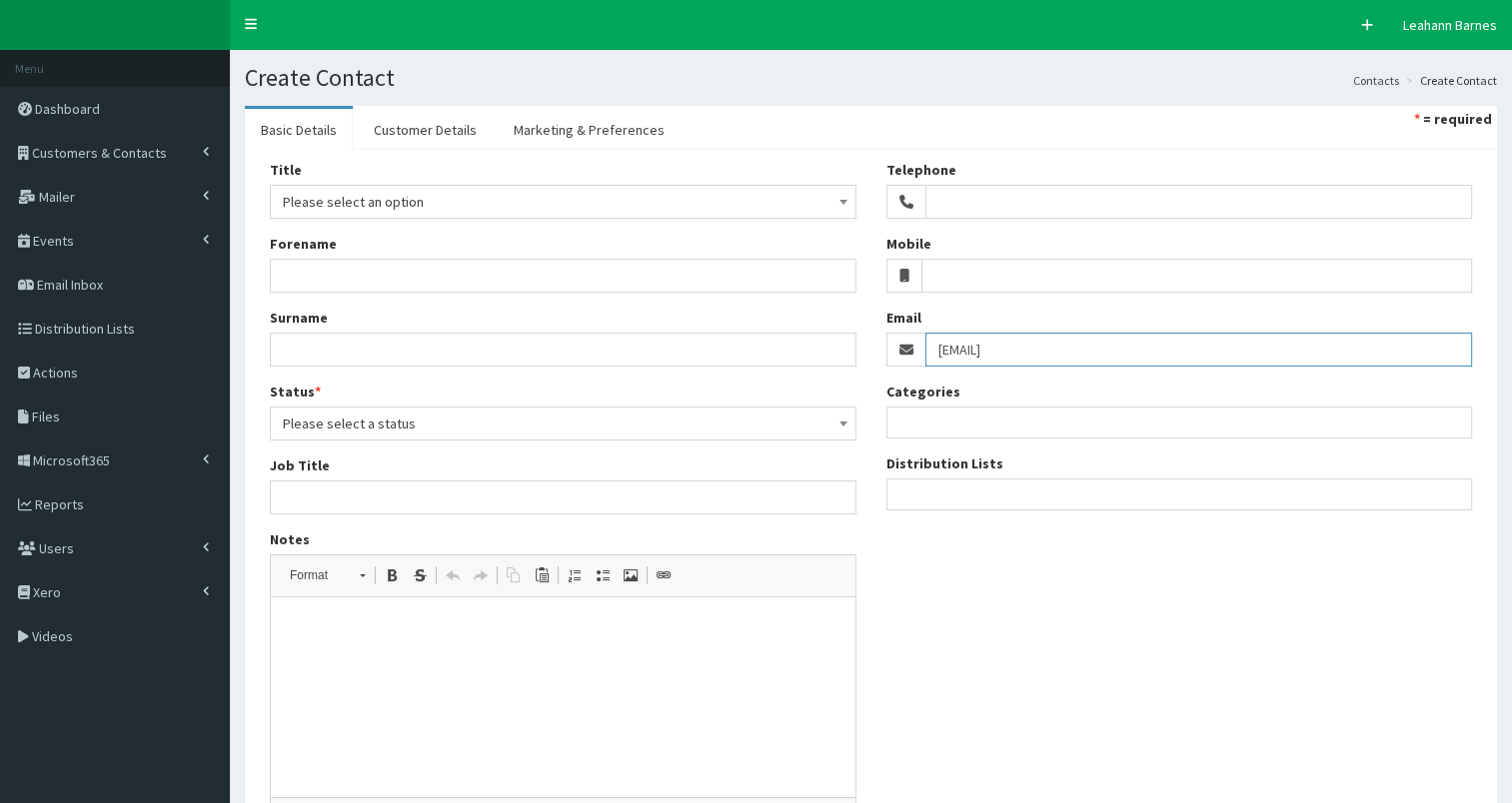 type on "[EMAIL]" 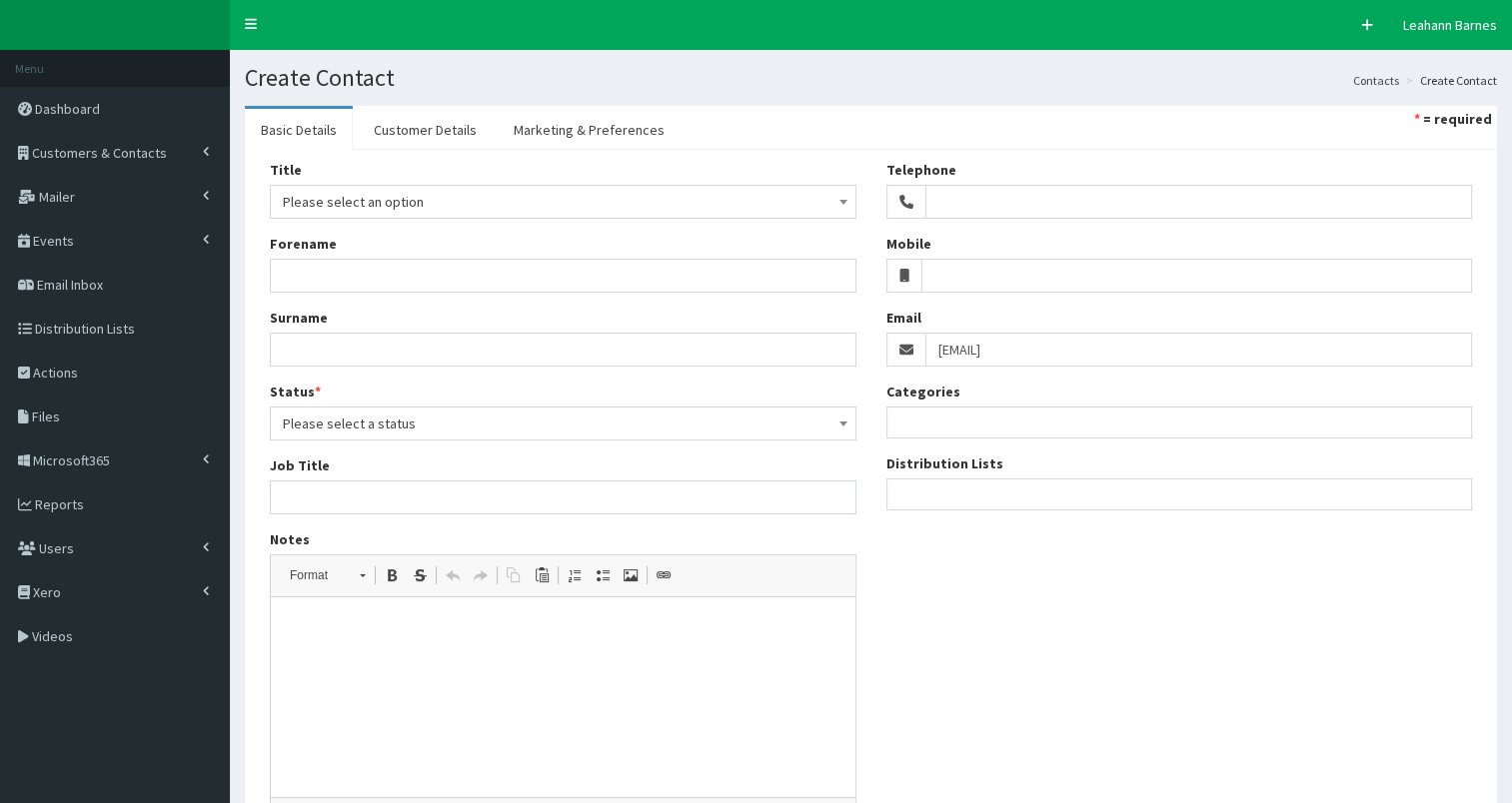 click on "Please select an option" at bounding box center (563, 202) 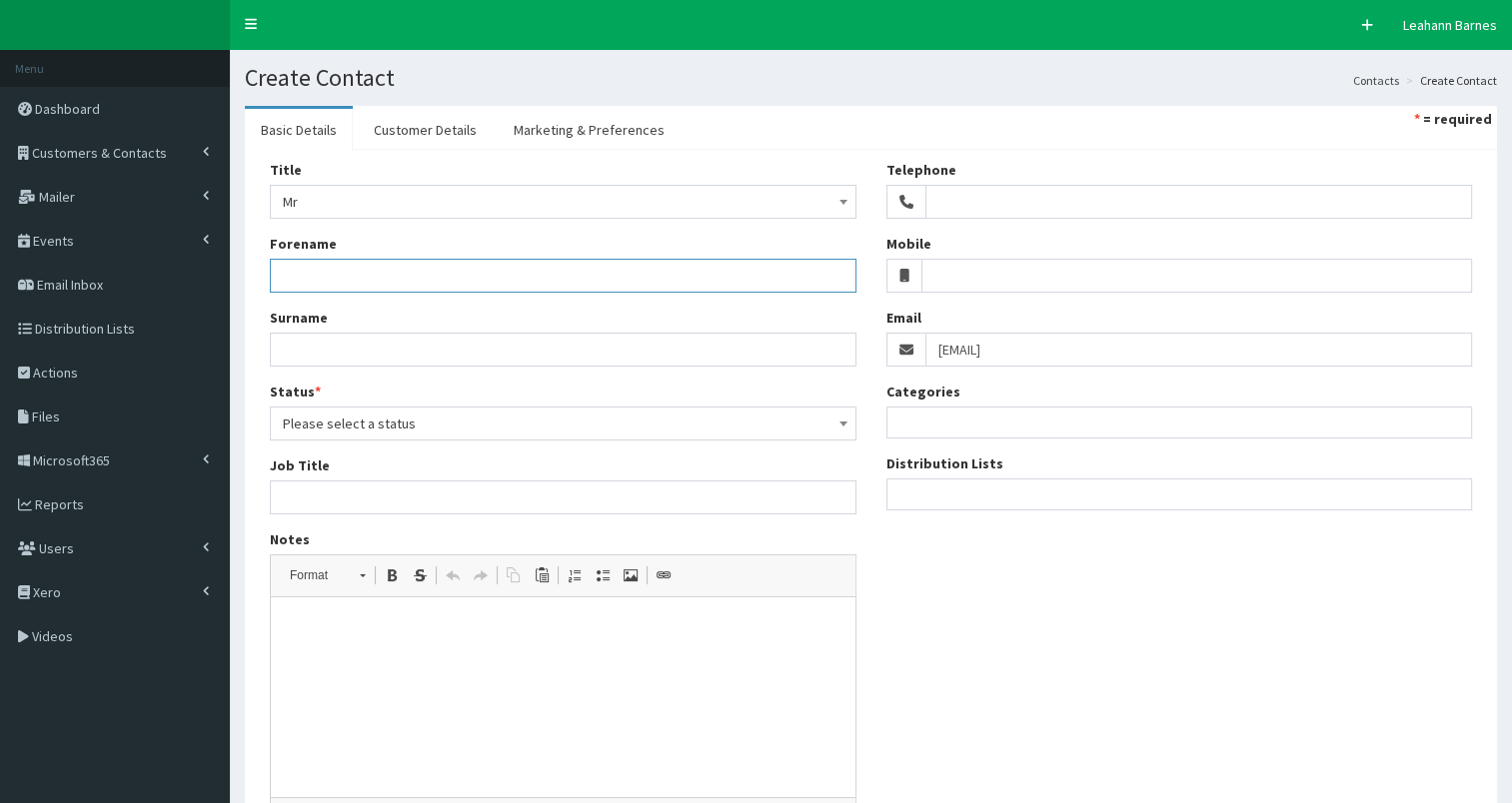 click on "Forename" at bounding box center (563, 276) 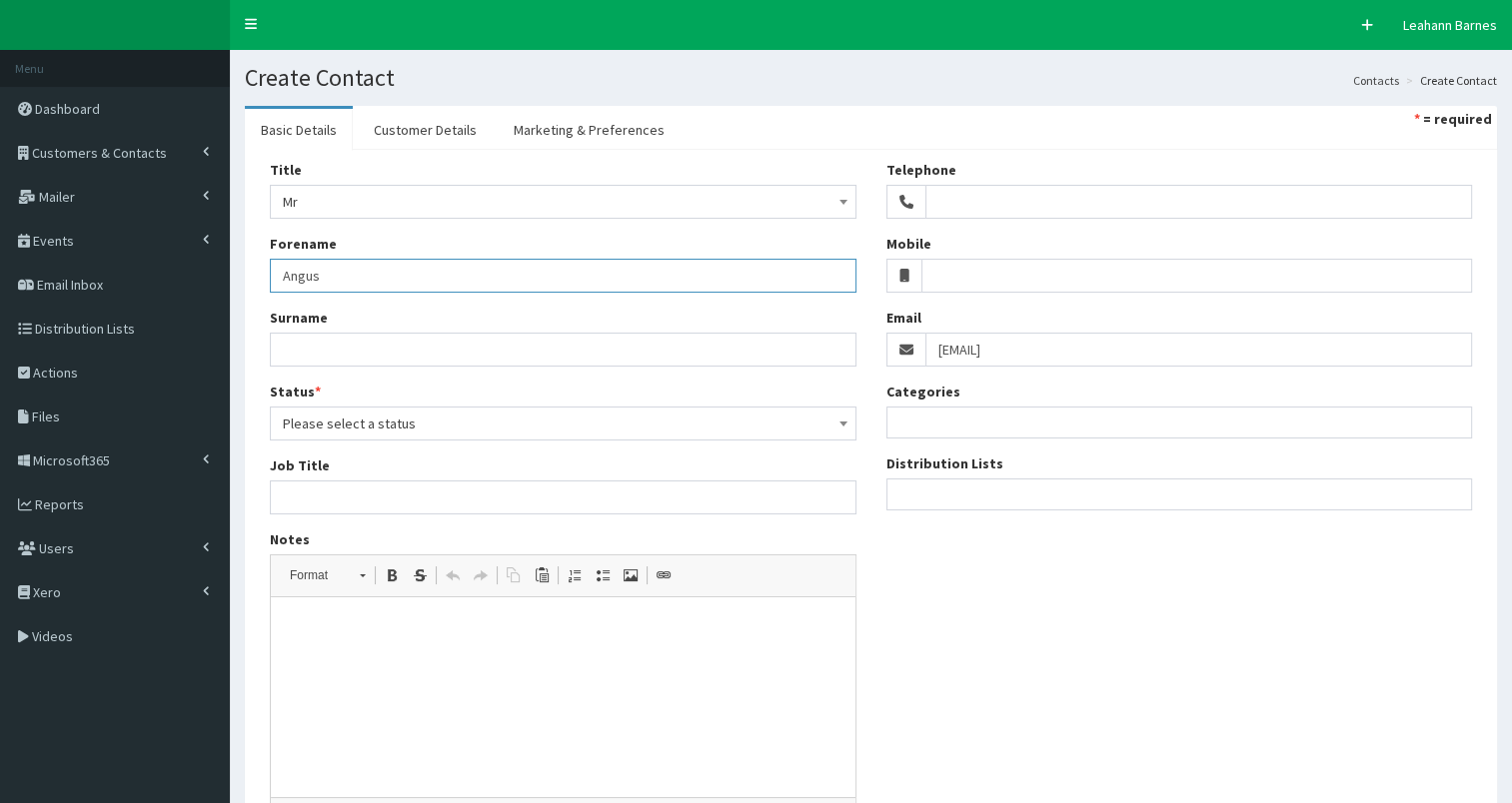 type on "Angus" 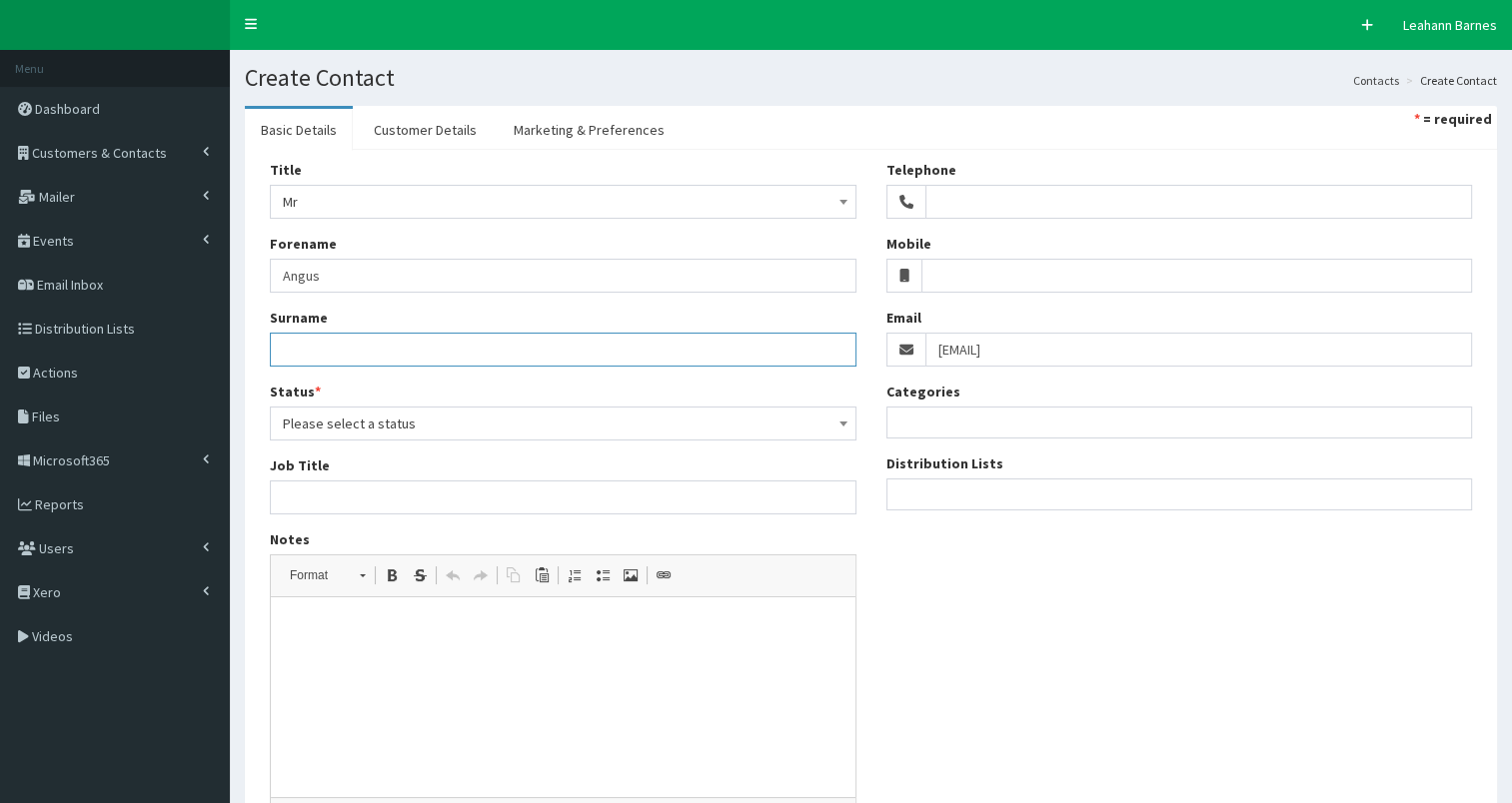 click on "Surname" at bounding box center [563, 350] 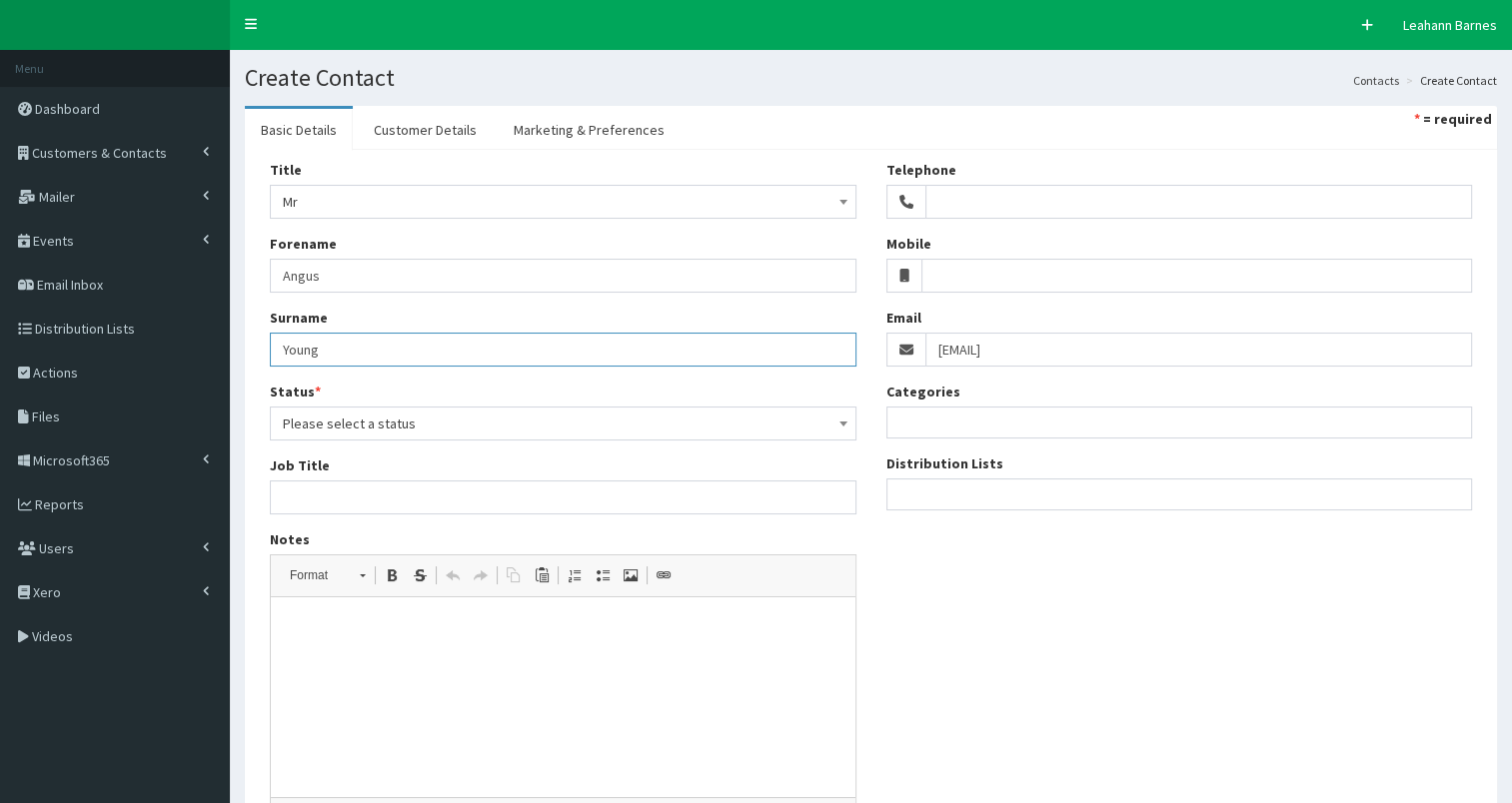 type on "Young" 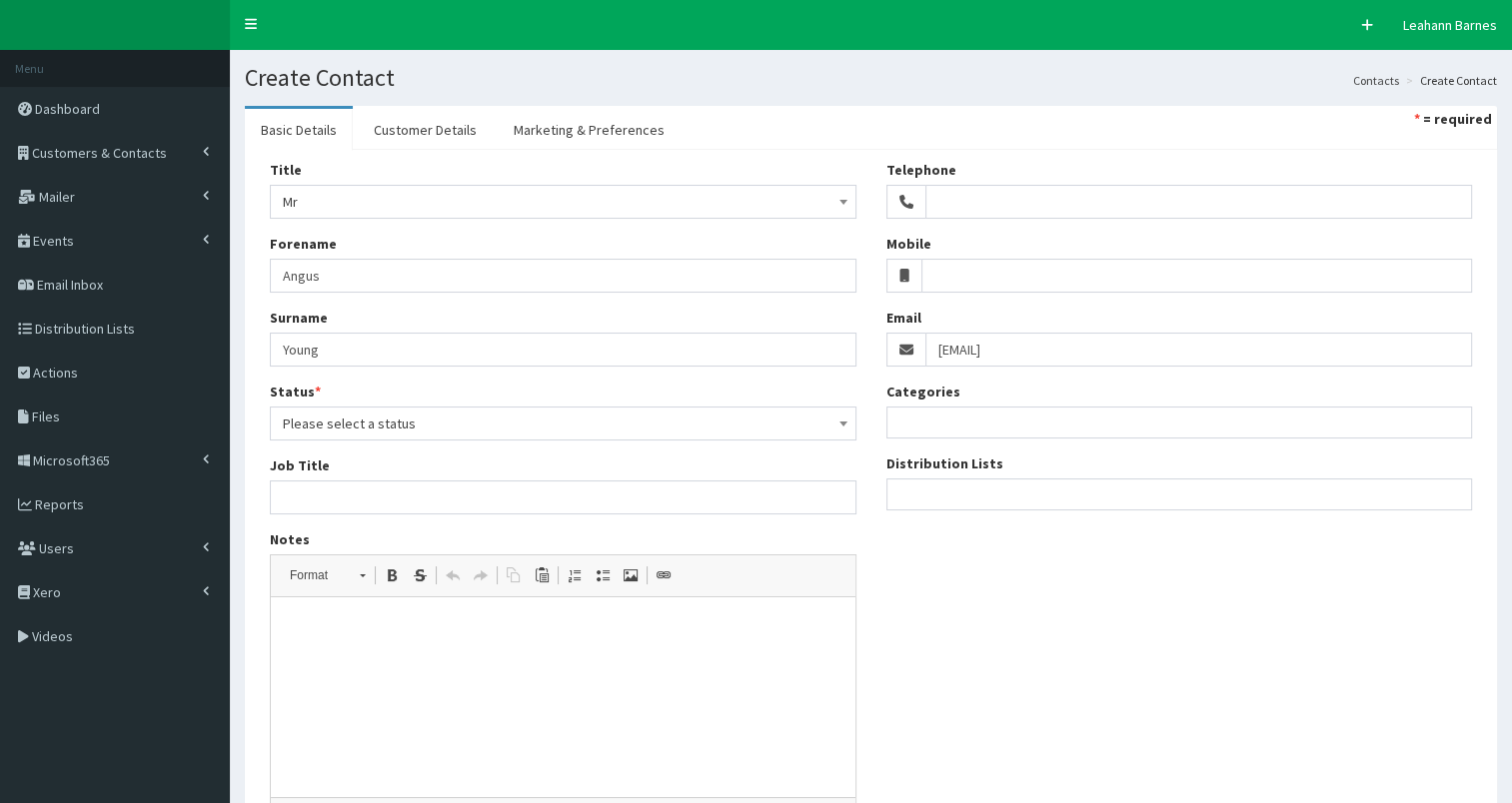 click on "Please select a status" at bounding box center (563, 423) 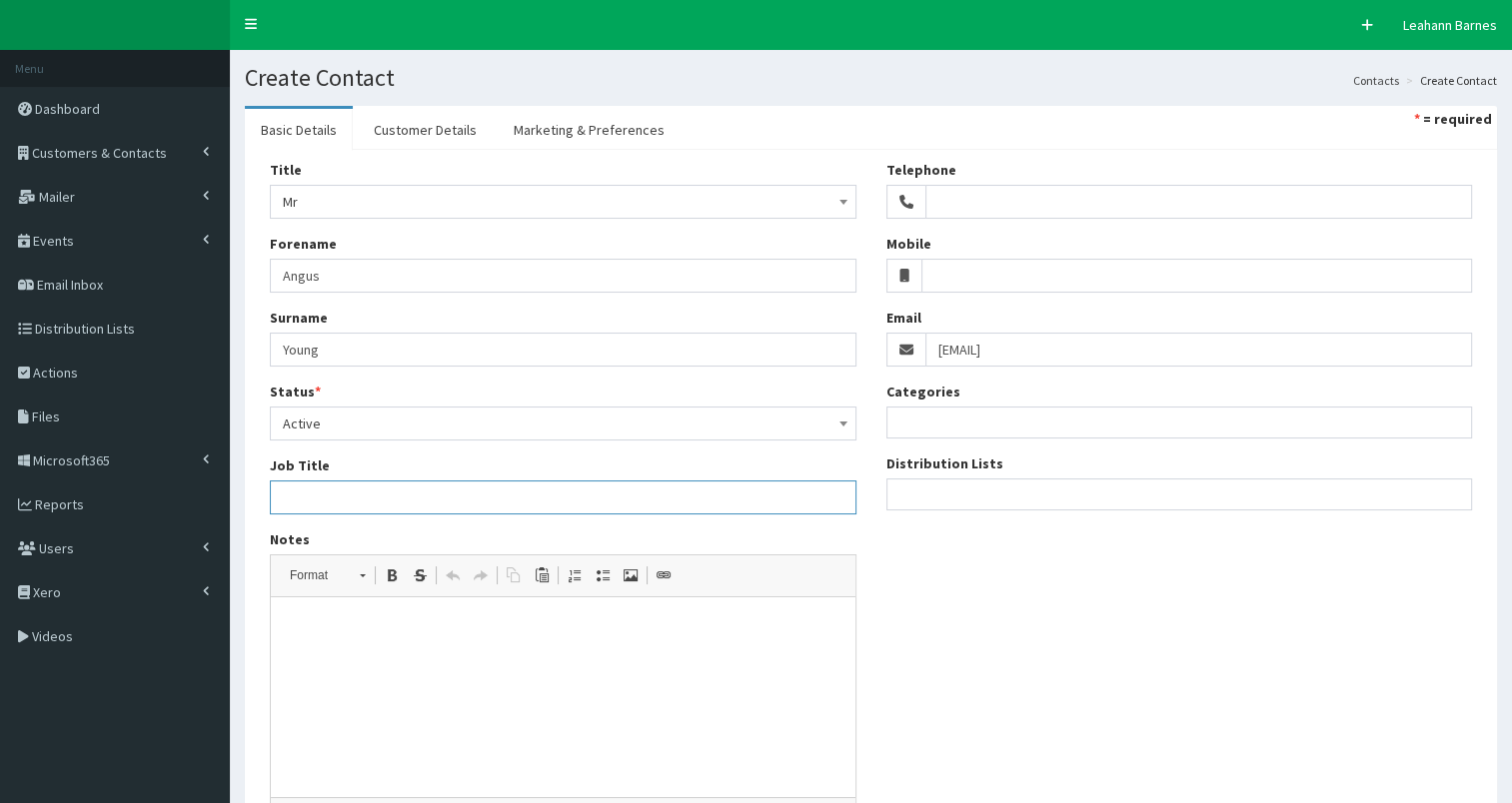 click on "Job Title" at bounding box center (563, 497) 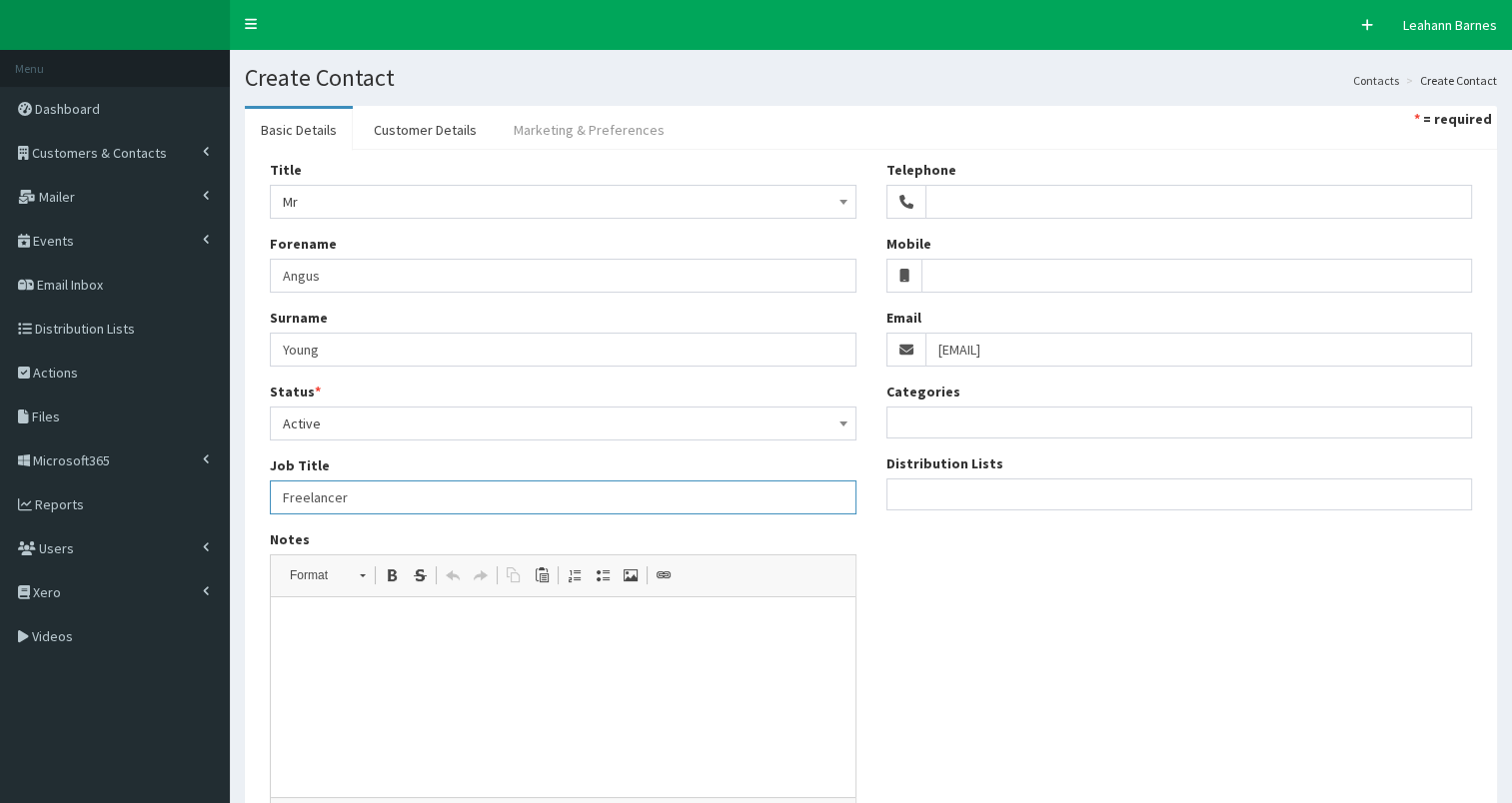 type on "Freelancer" 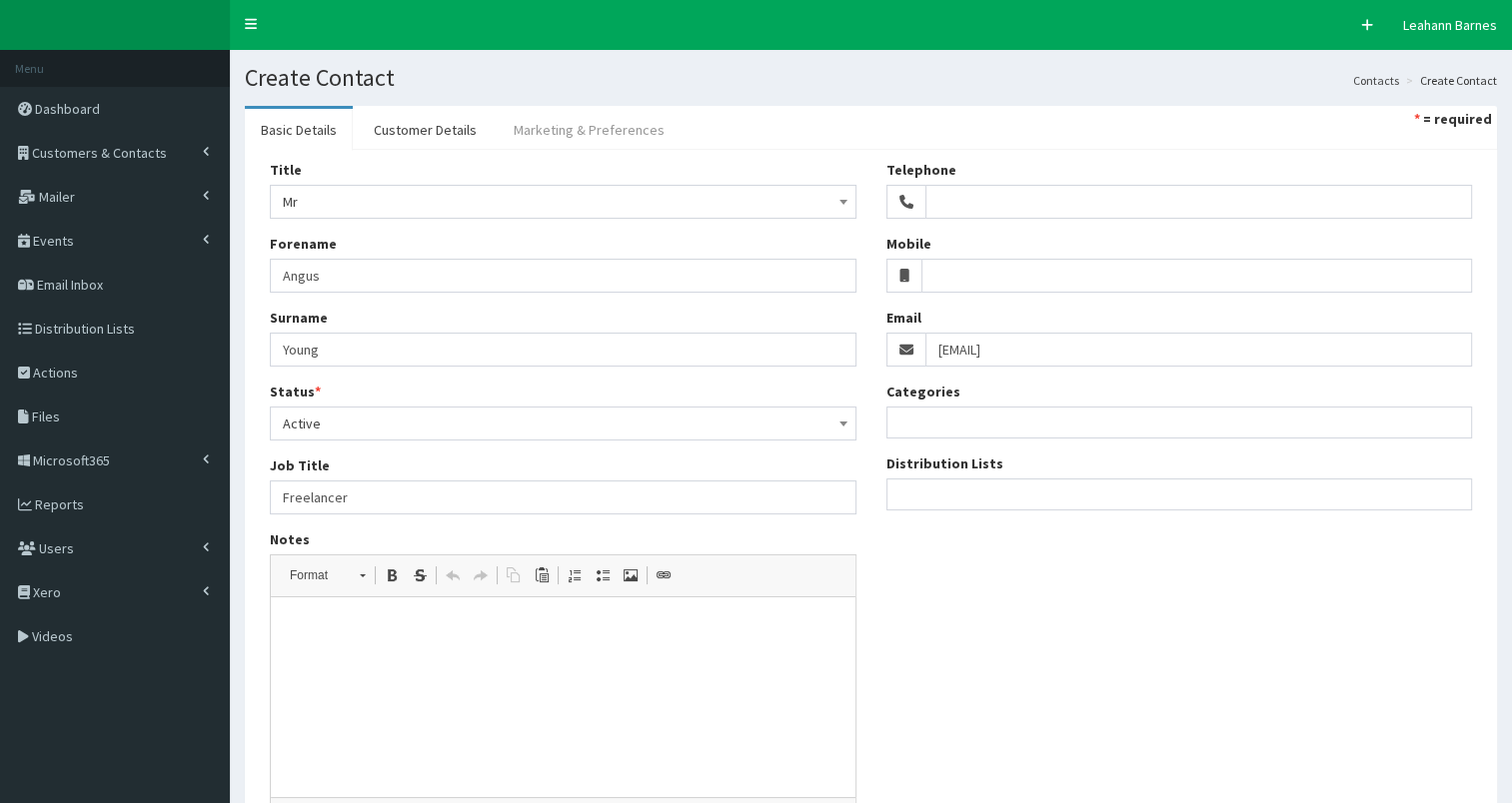 click on "Marketing & Preferences" at bounding box center (589, 130) 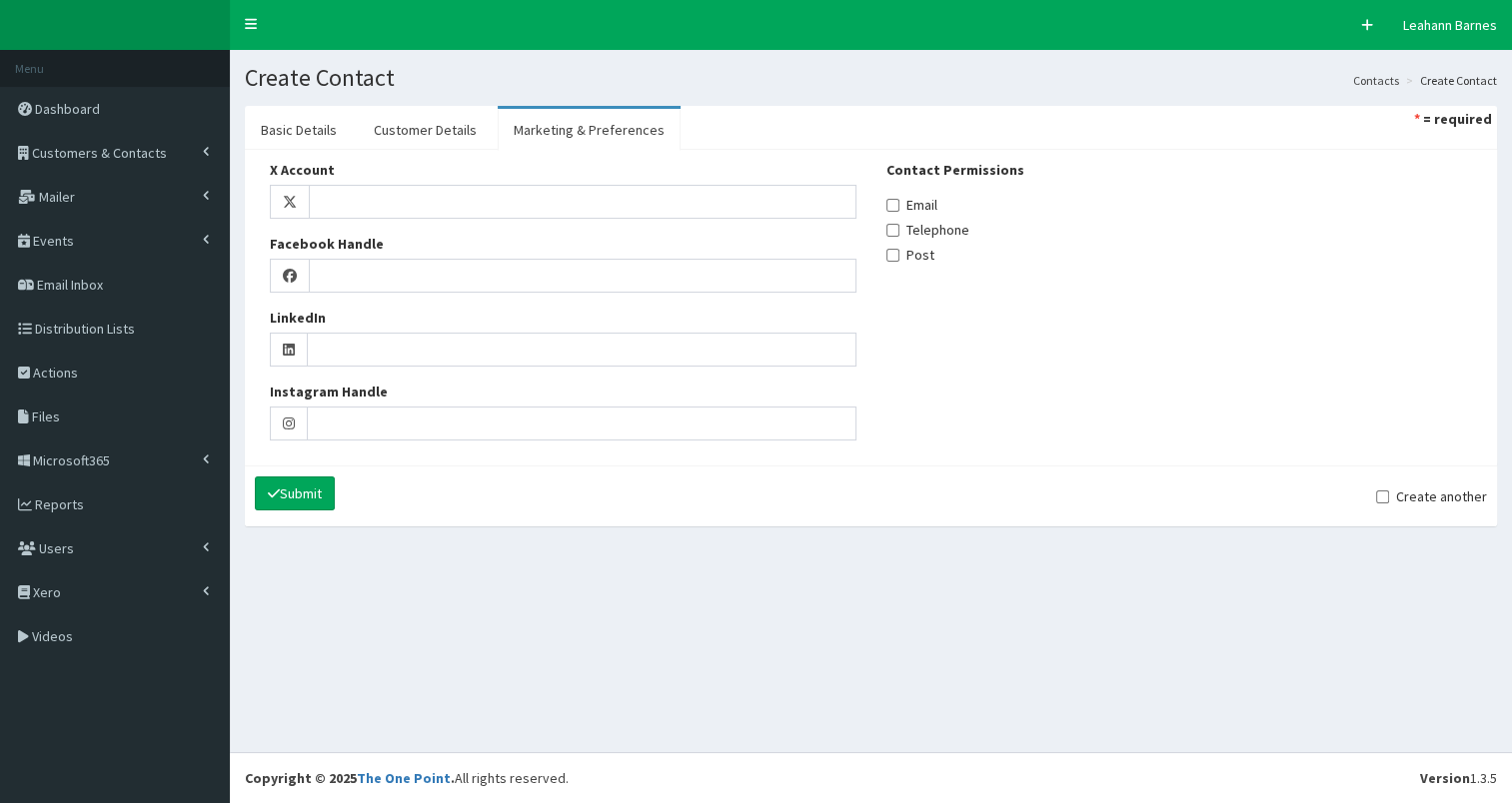 click on "Email" at bounding box center (911, 205) 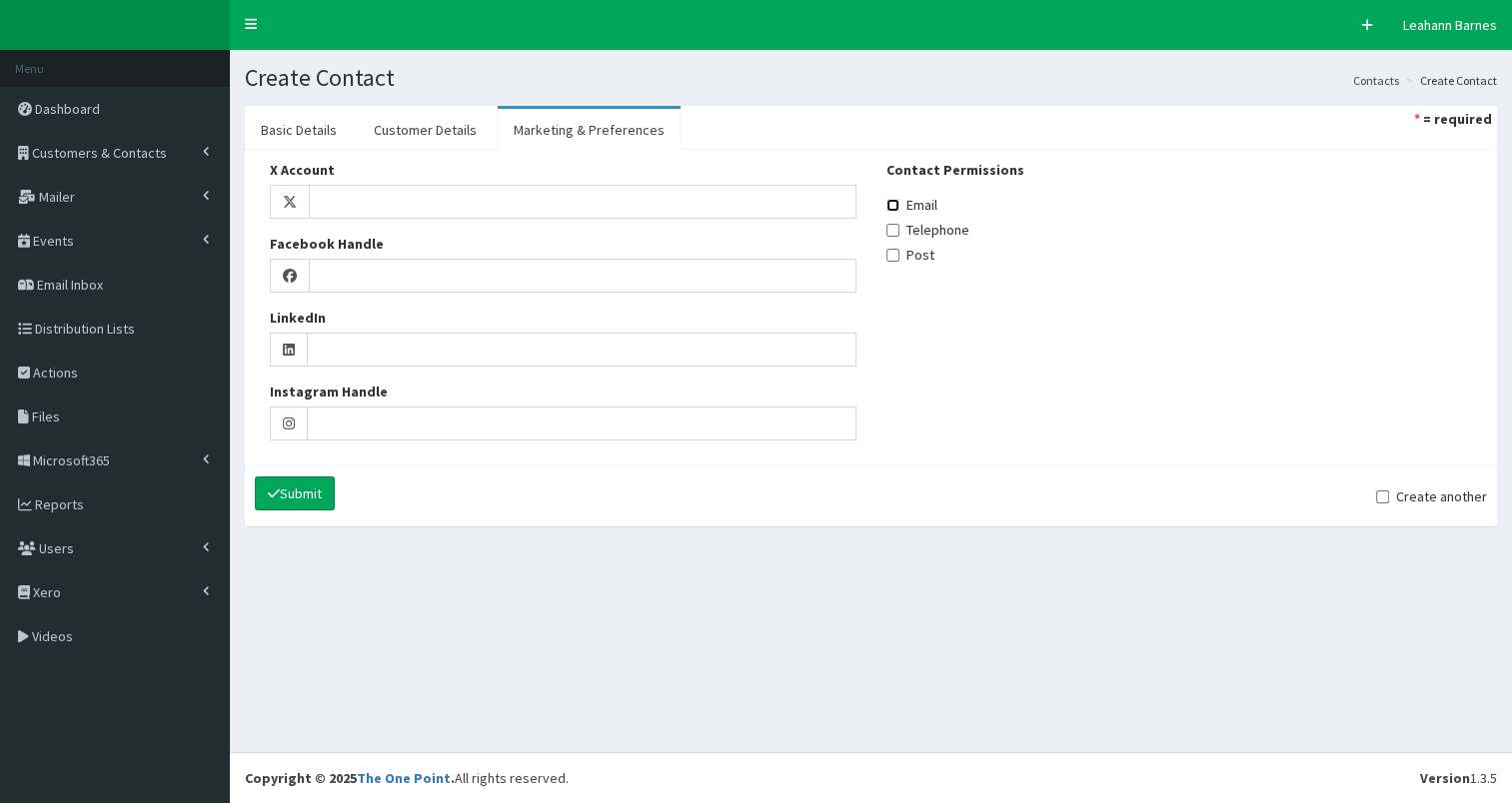 click on "Email" at bounding box center (892, 205) 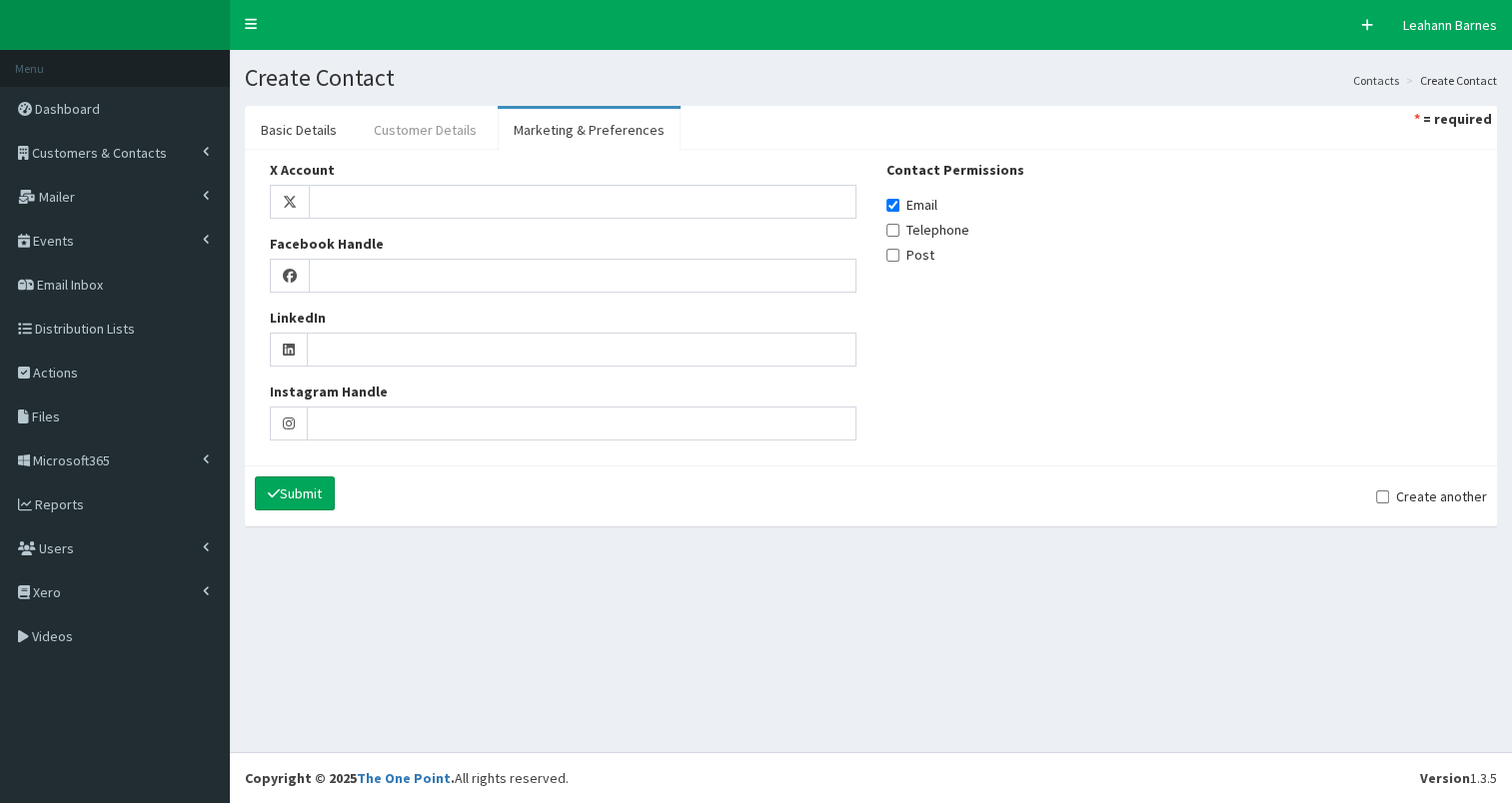 click on "Customer Details" at bounding box center (425, 130) 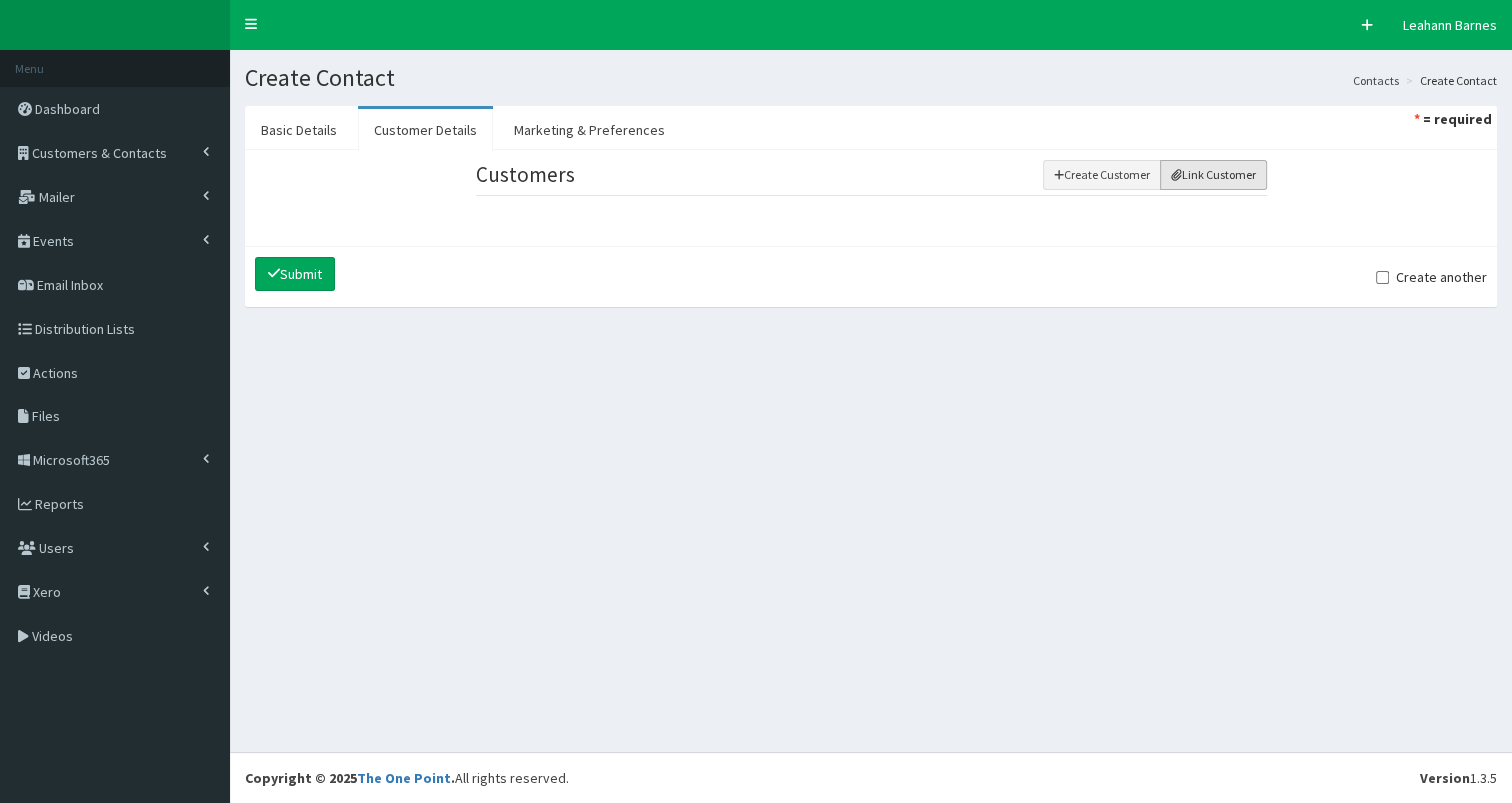 click on "Link Customer" at bounding box center (1213, 175) 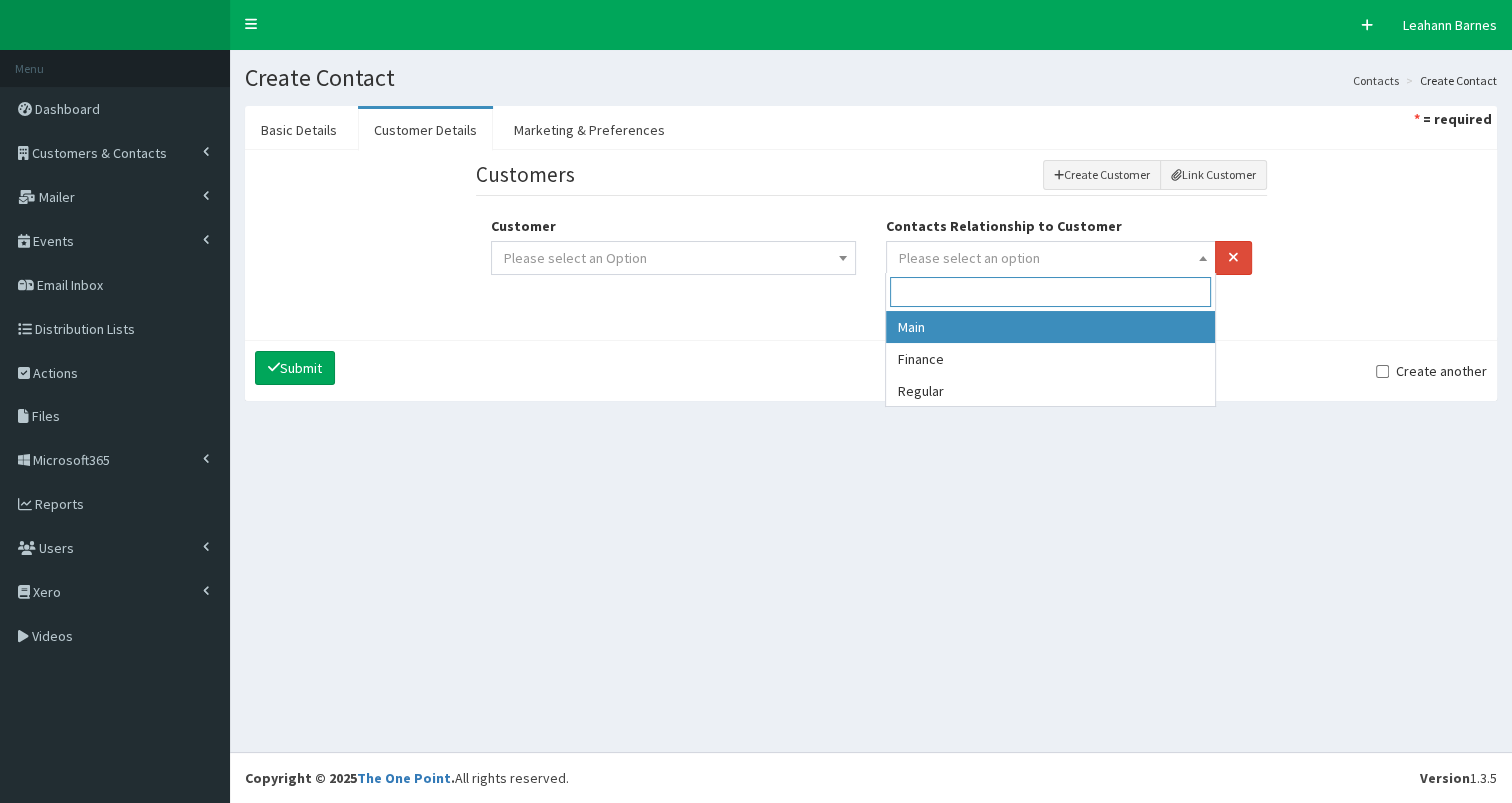 click on "Please select an option" at bounding box center (1051, 258) 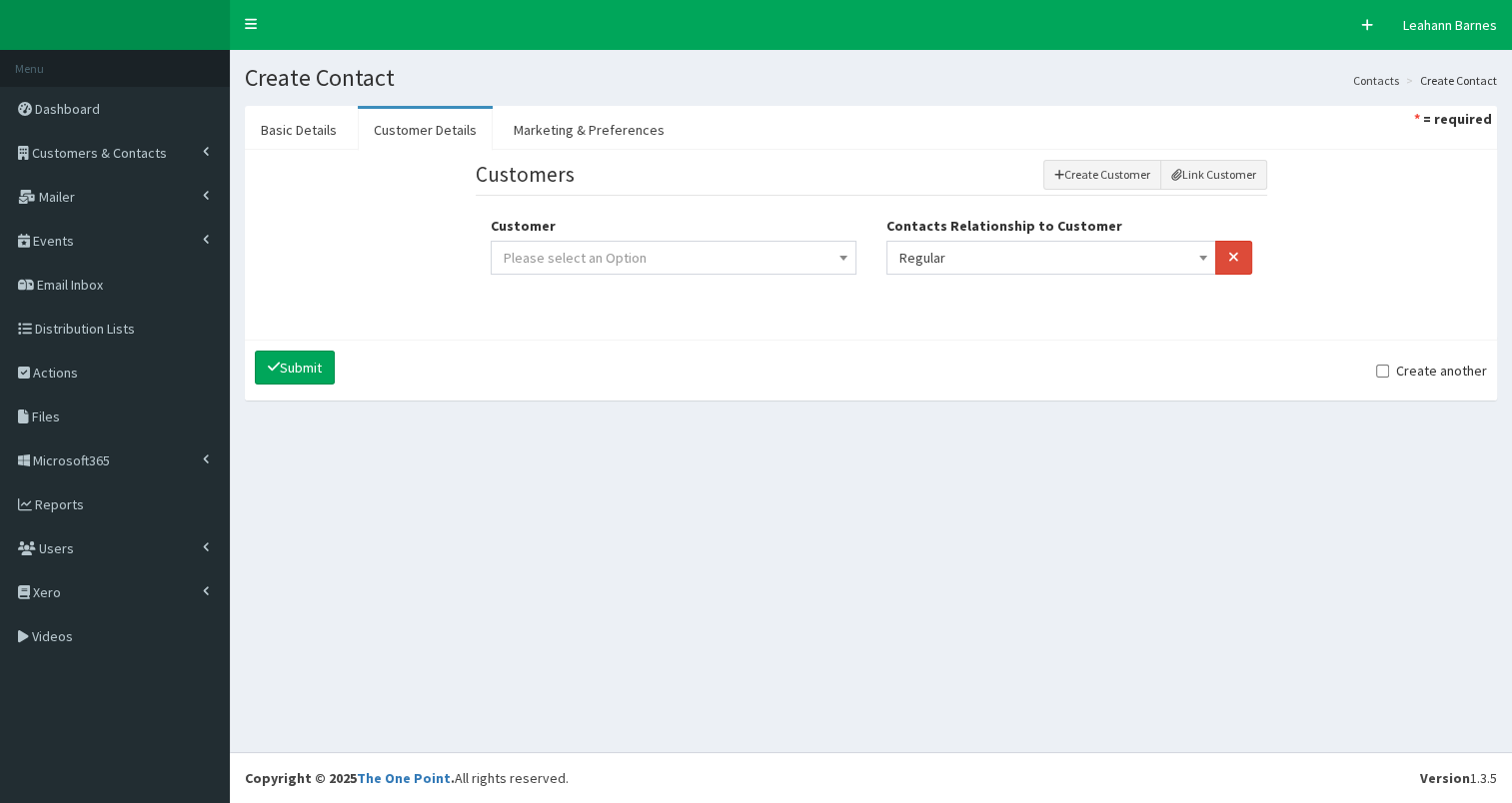 click on "Please select an Option" at bounding box center [674, 258] 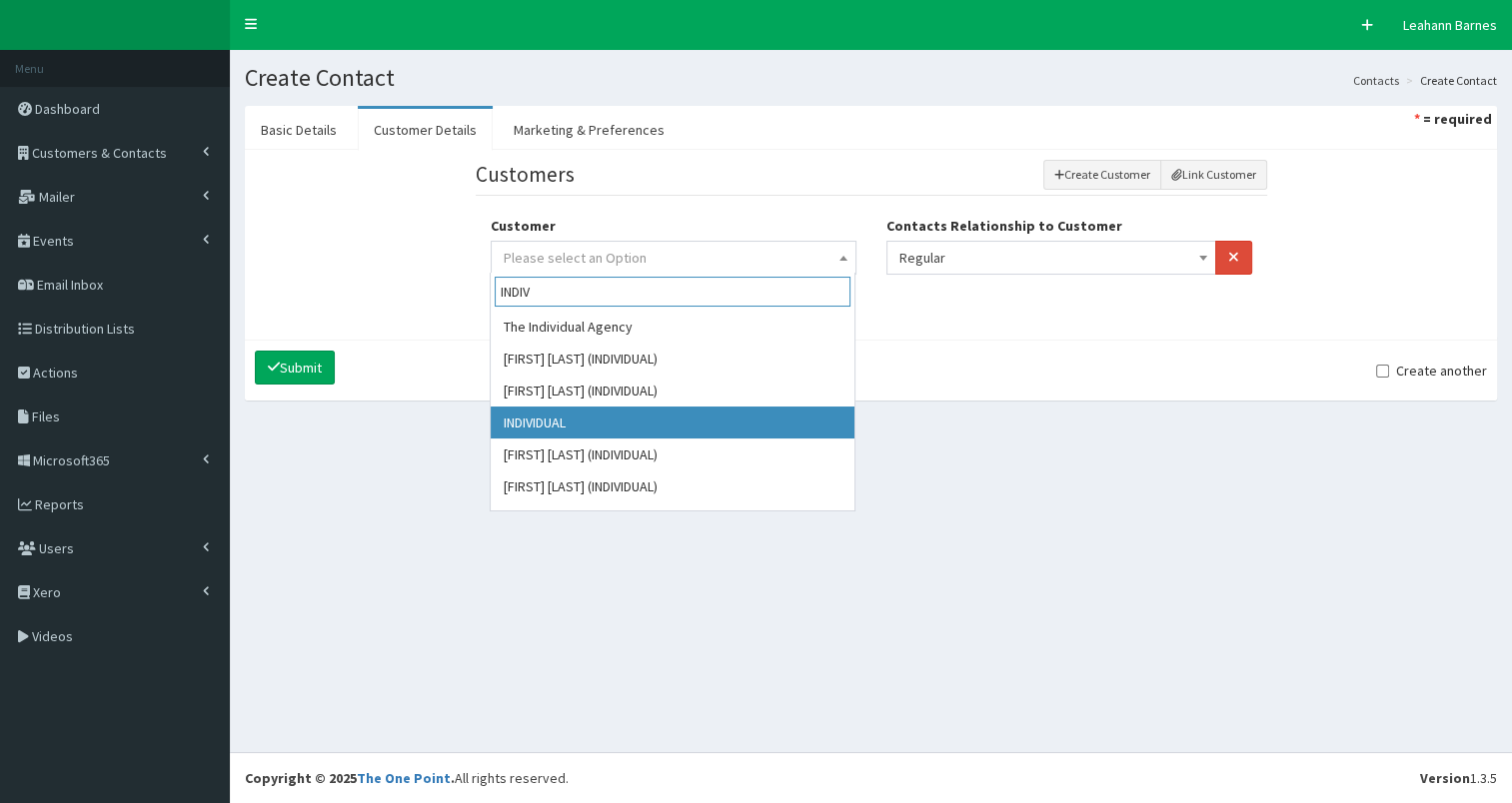 type on "INDIV" 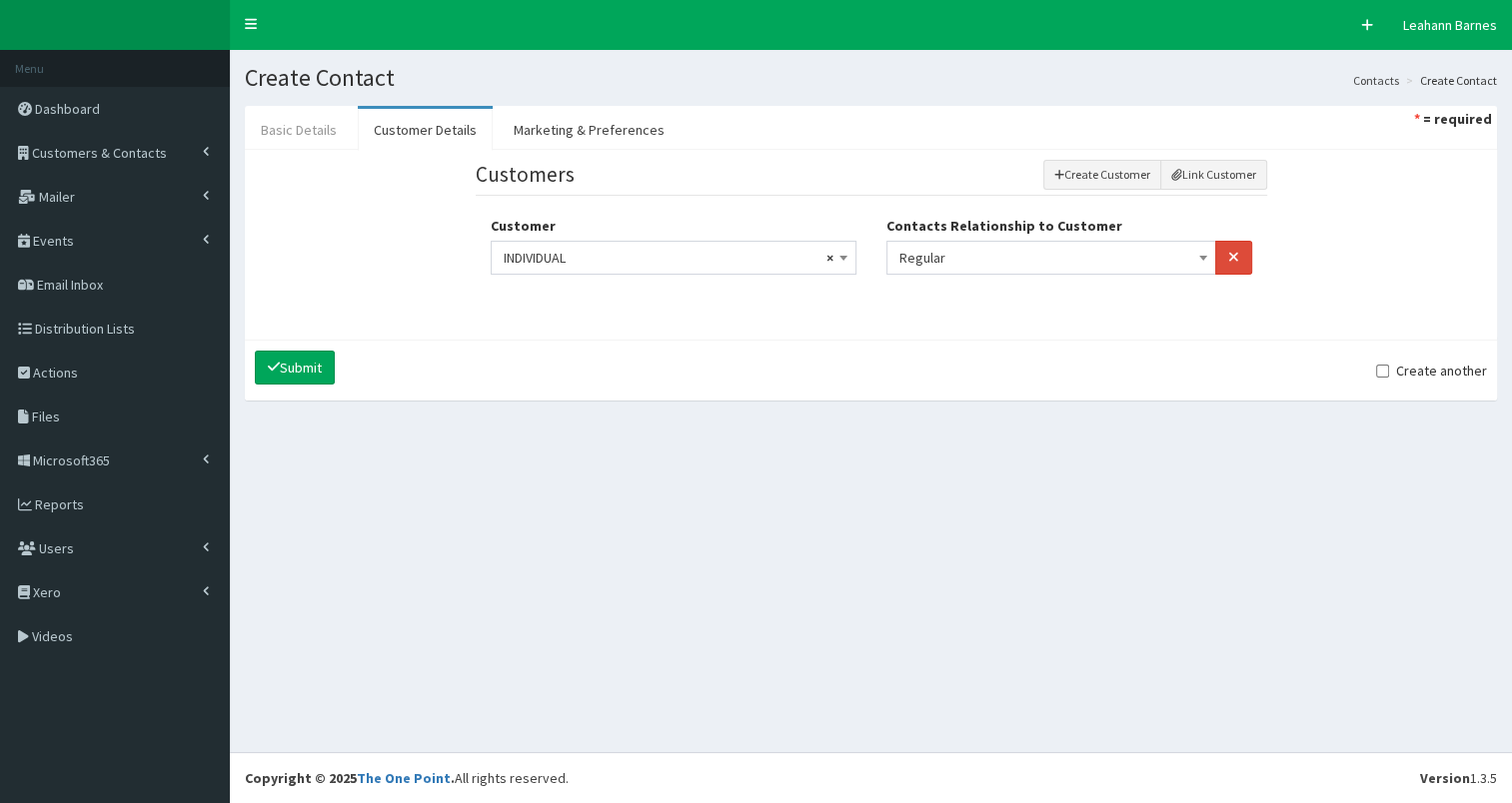 click on "Basic Details" at bounding box center (299, 130) 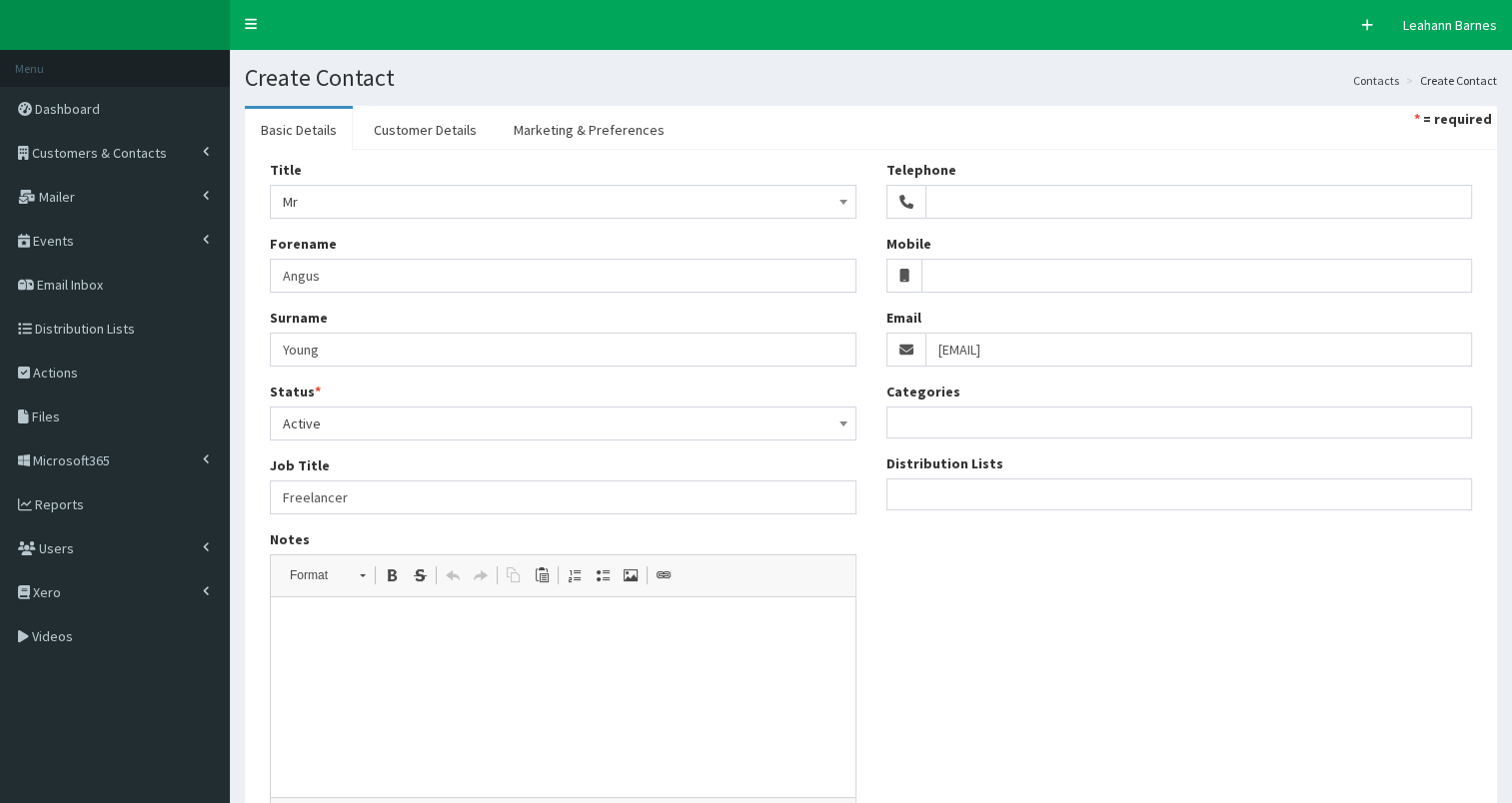 click at bounding box center [1179, 419] 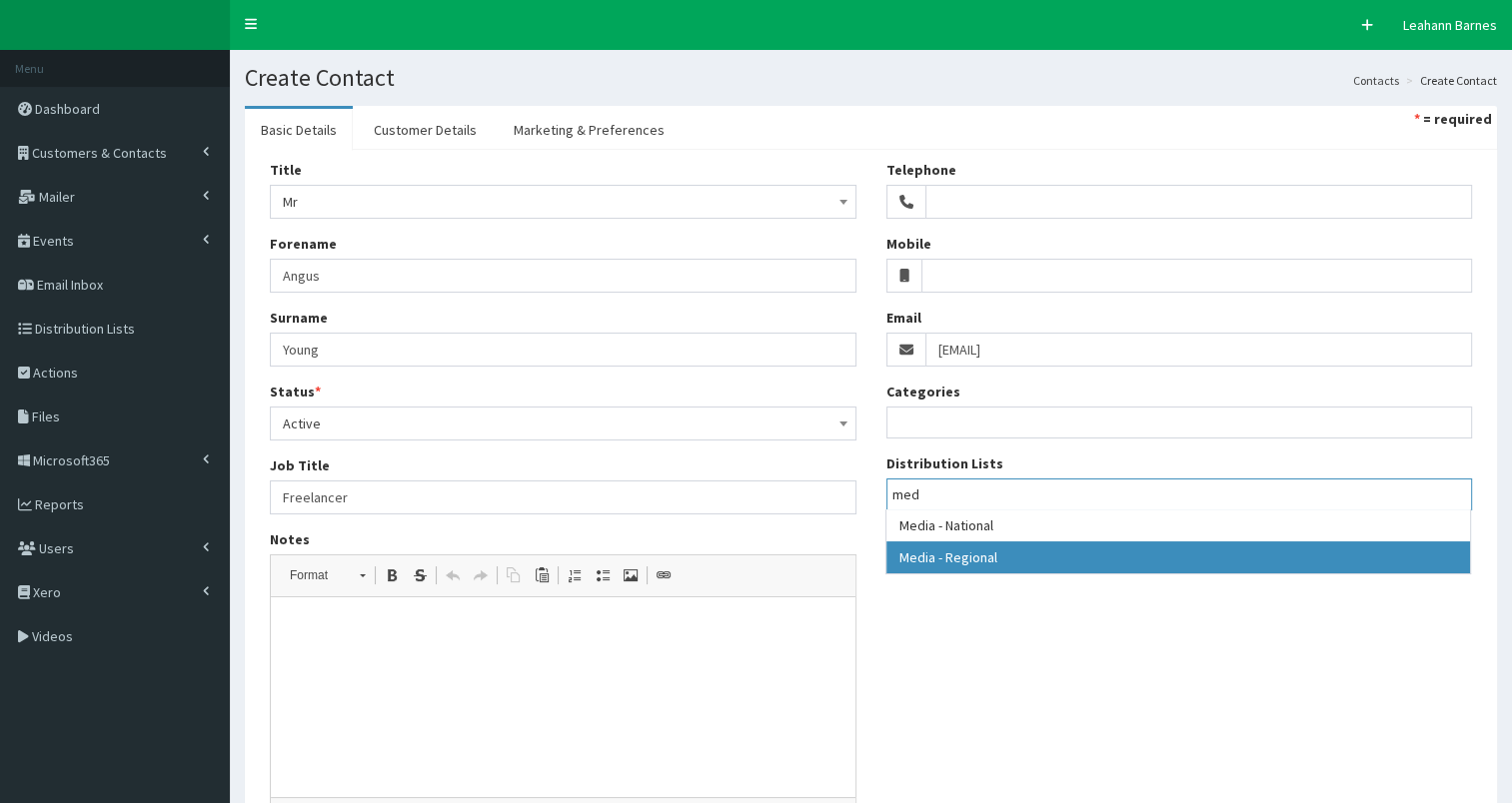 type on "med" 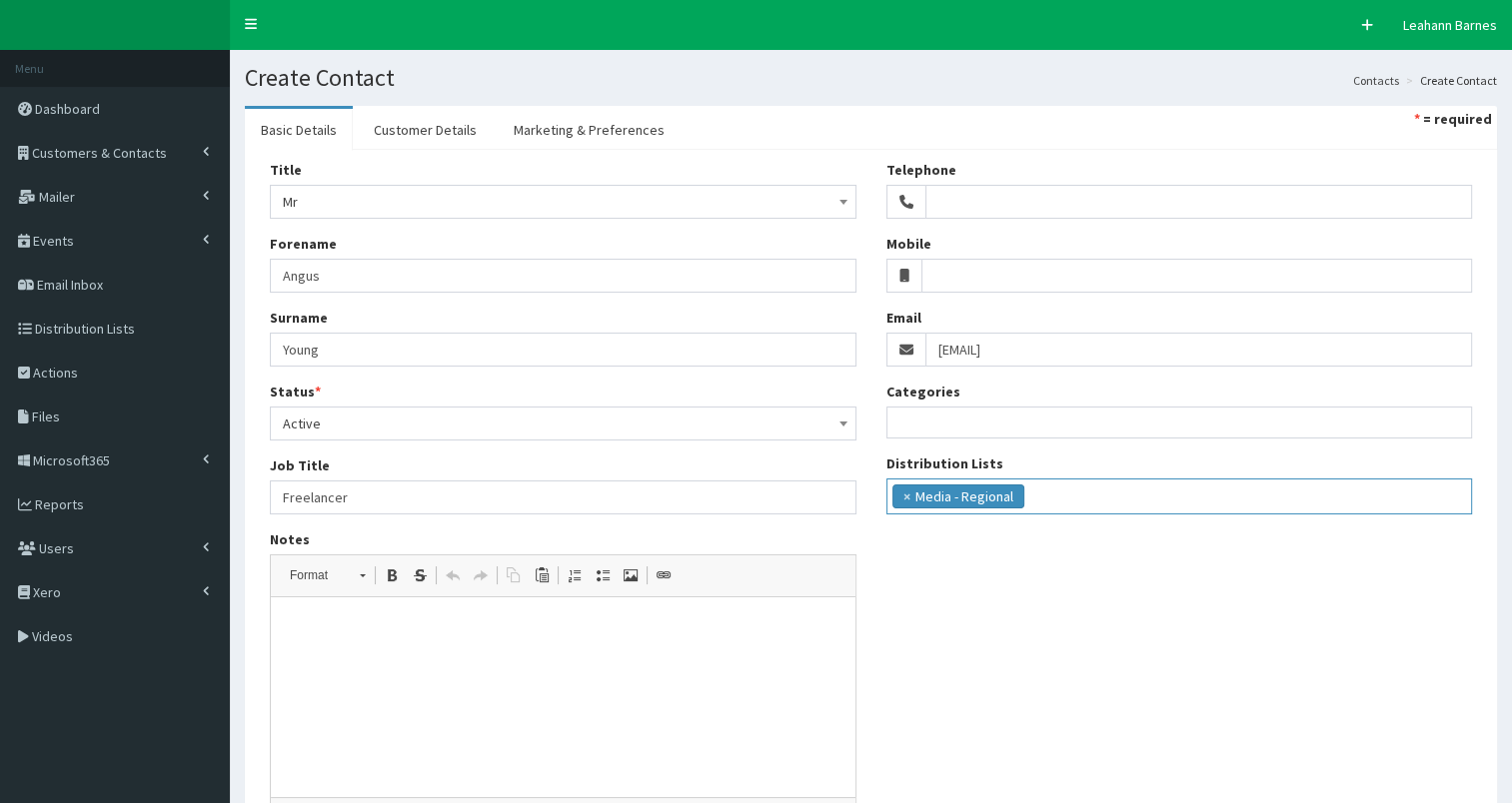 scroll, scrollTop: 463, scrollLeft: 0, axis: vertical 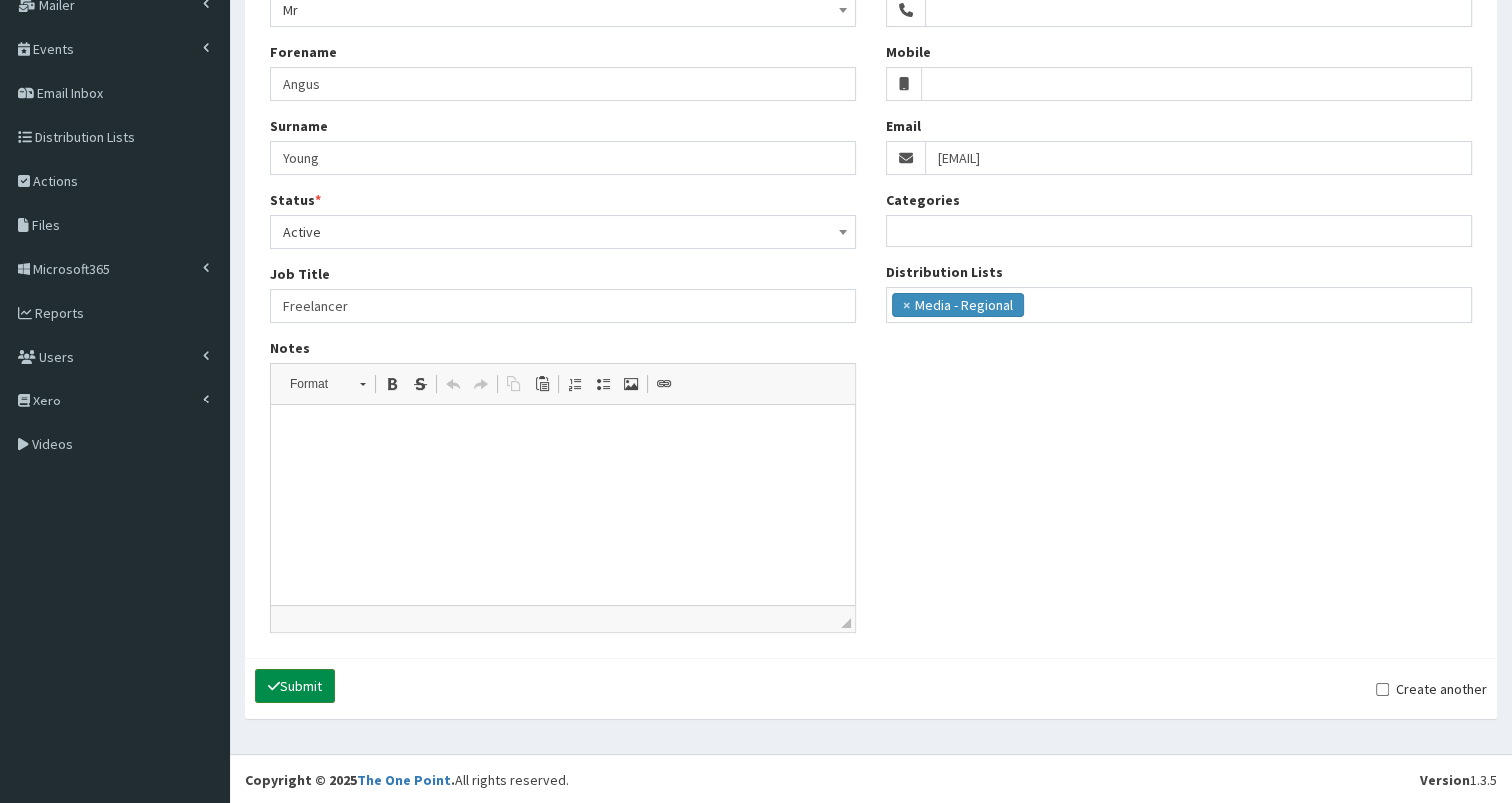 click on "Submit" at bounding box center [295, 686] 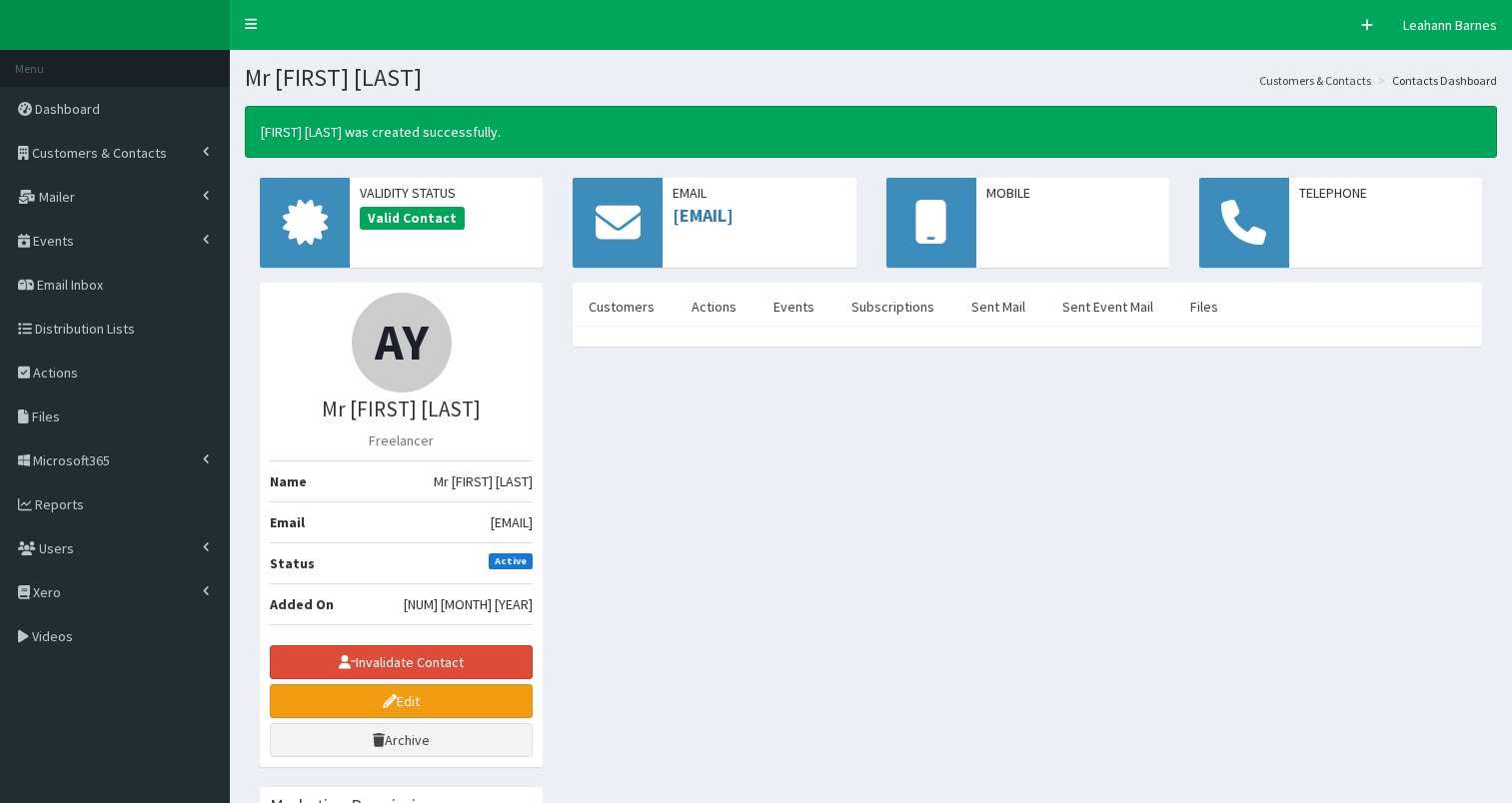 scroll, scrollTop: 0, scrollLeft: 0, axis: both 